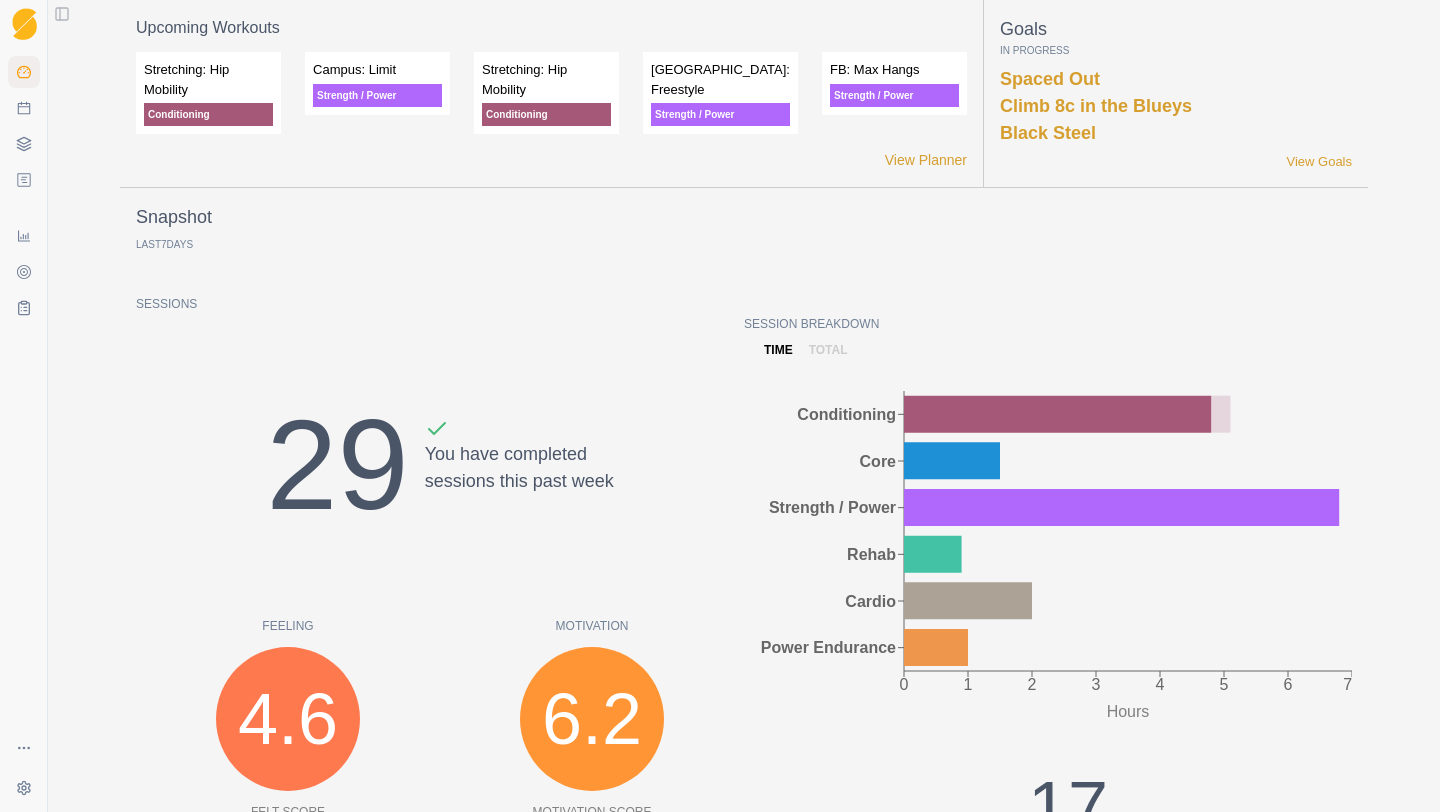 scroll, scrollTop: 0, scrollLeft: 0, axis: both 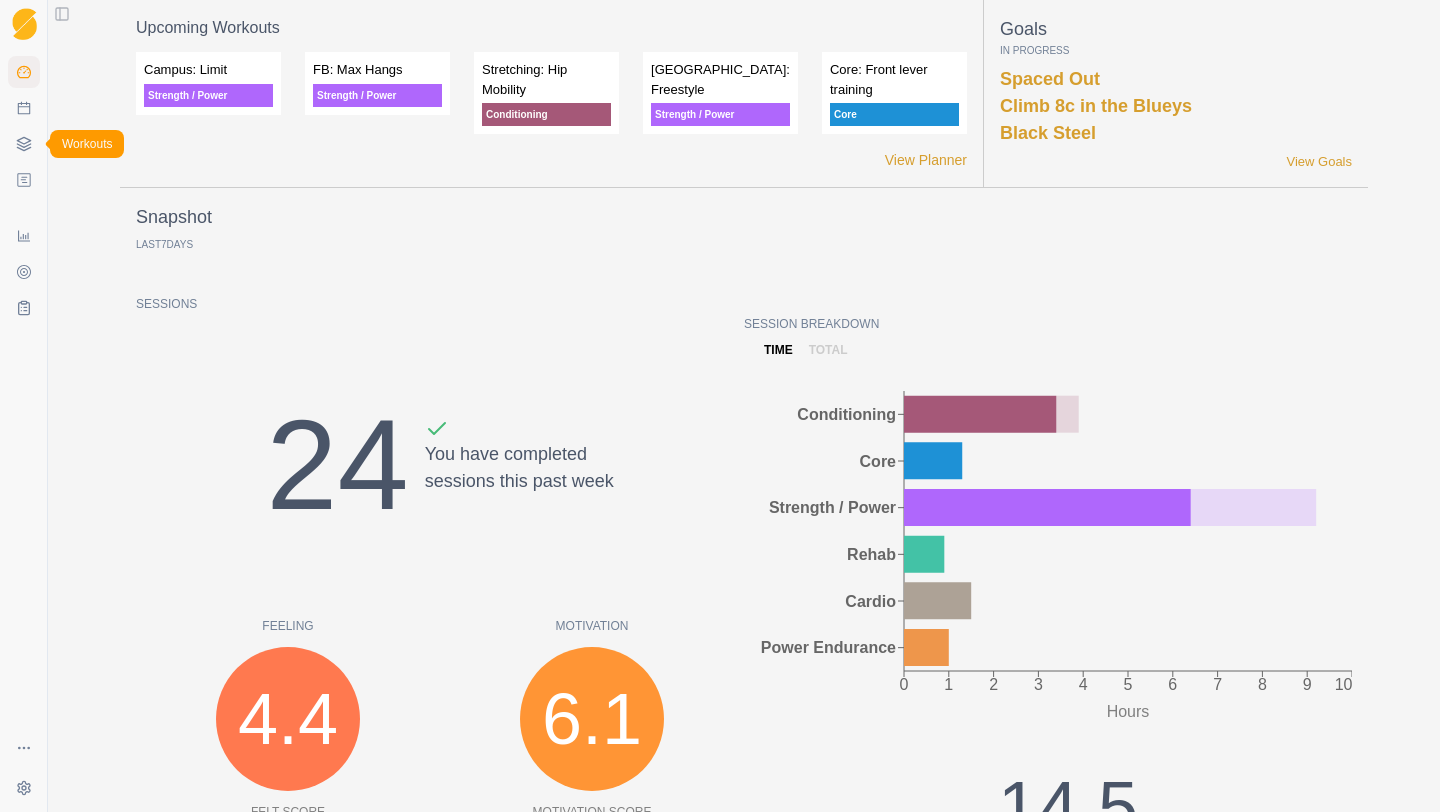 click 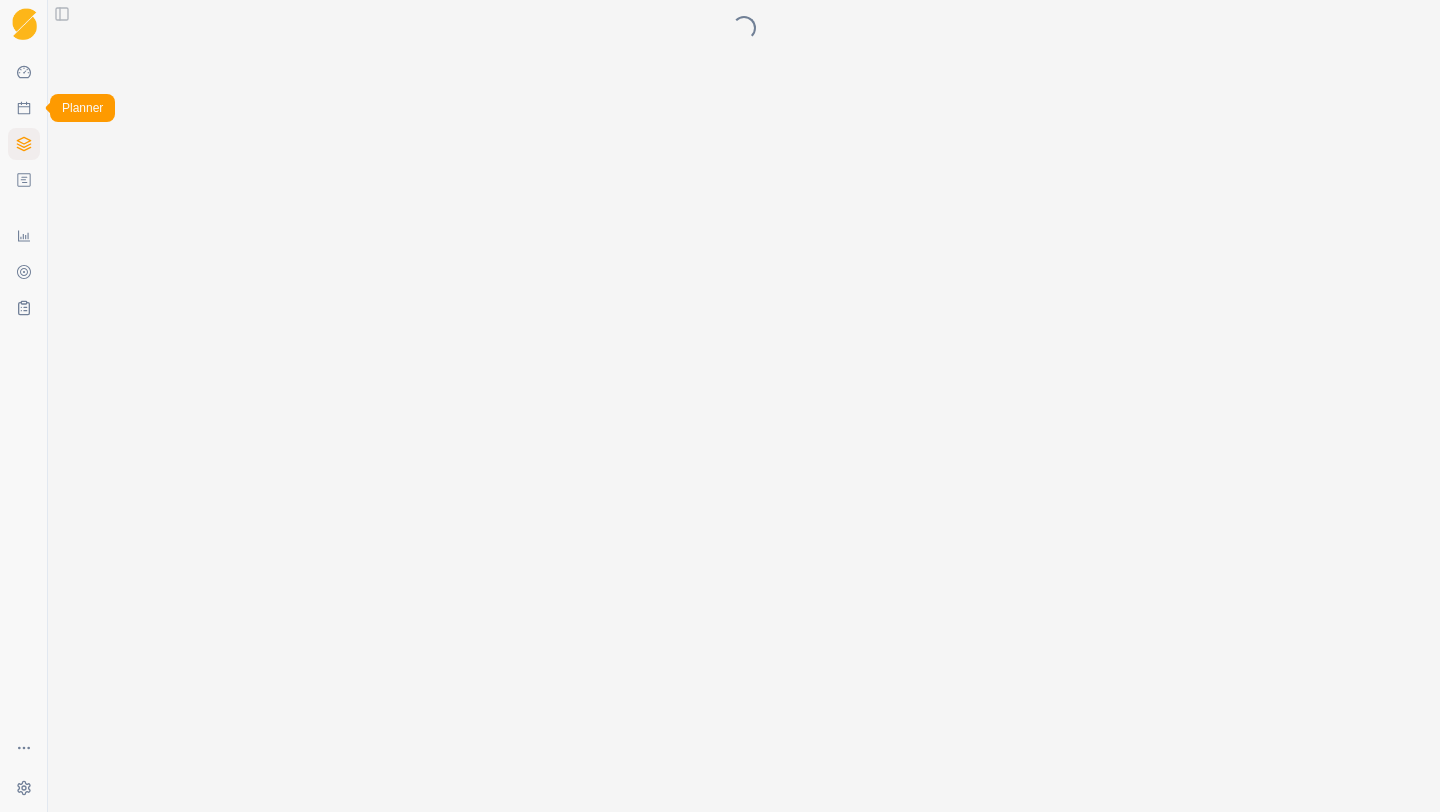 click on "Planner" at bounding box center [24, 108] 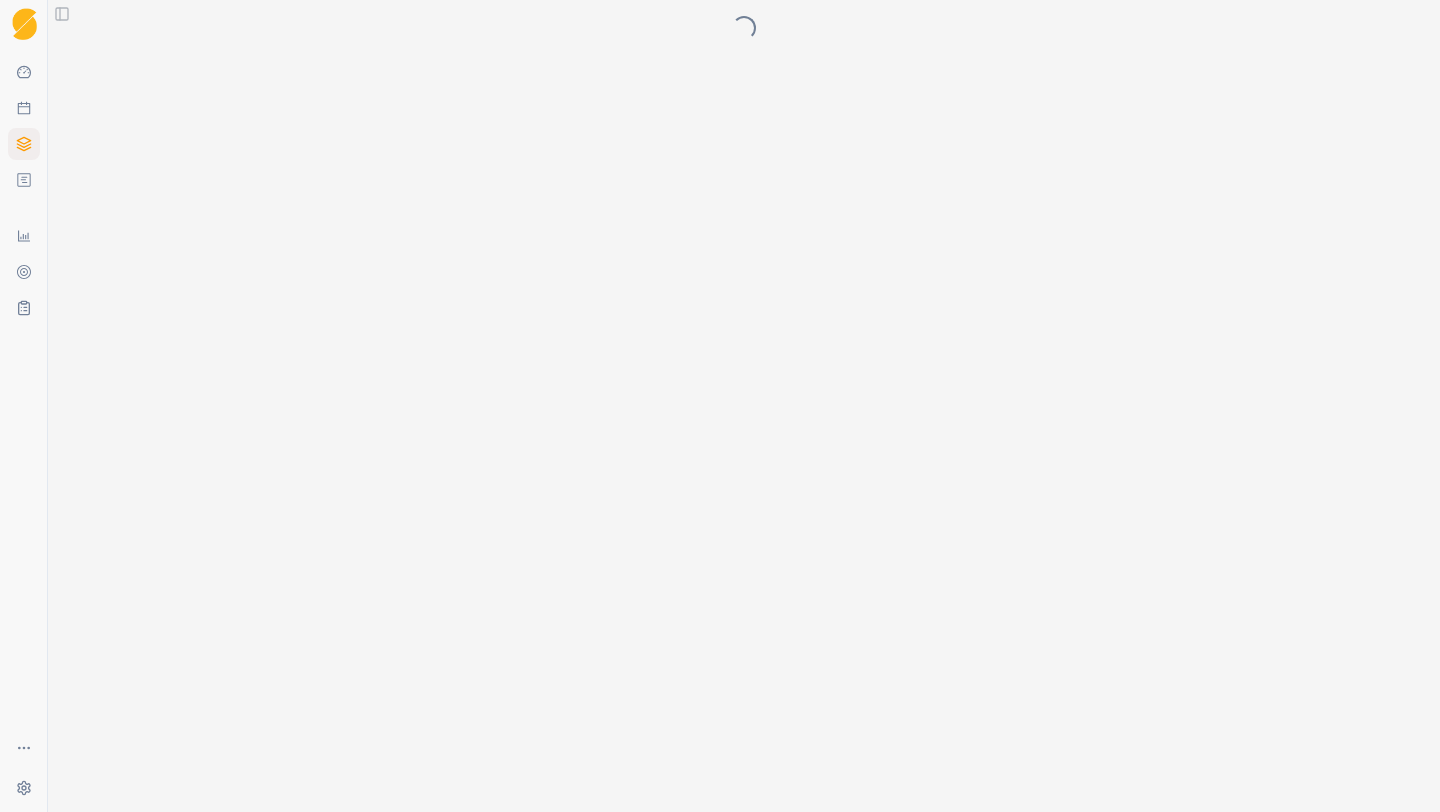 select on "month" 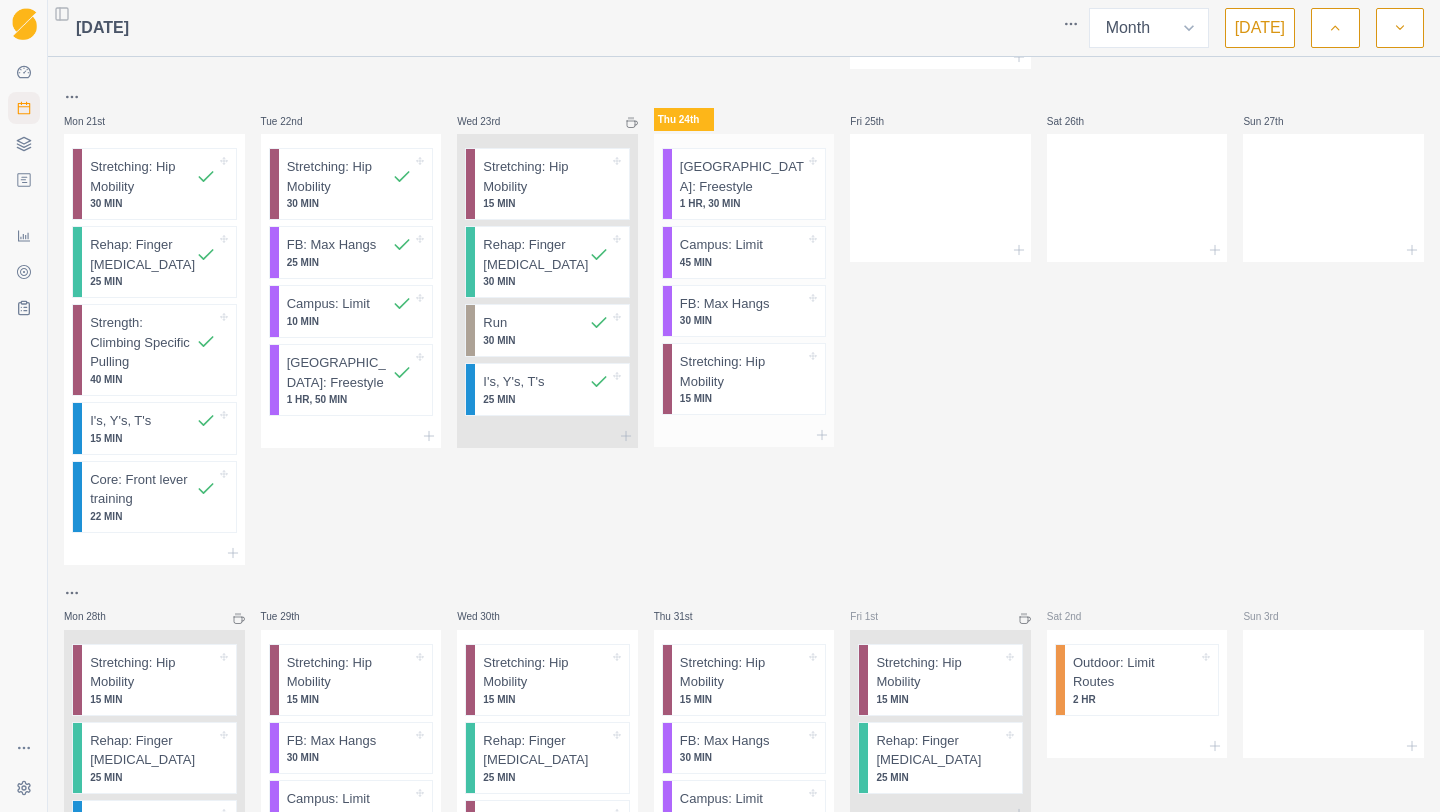 scroll, scrollTop: 1548, scrollLeft: 0, axis: vertical 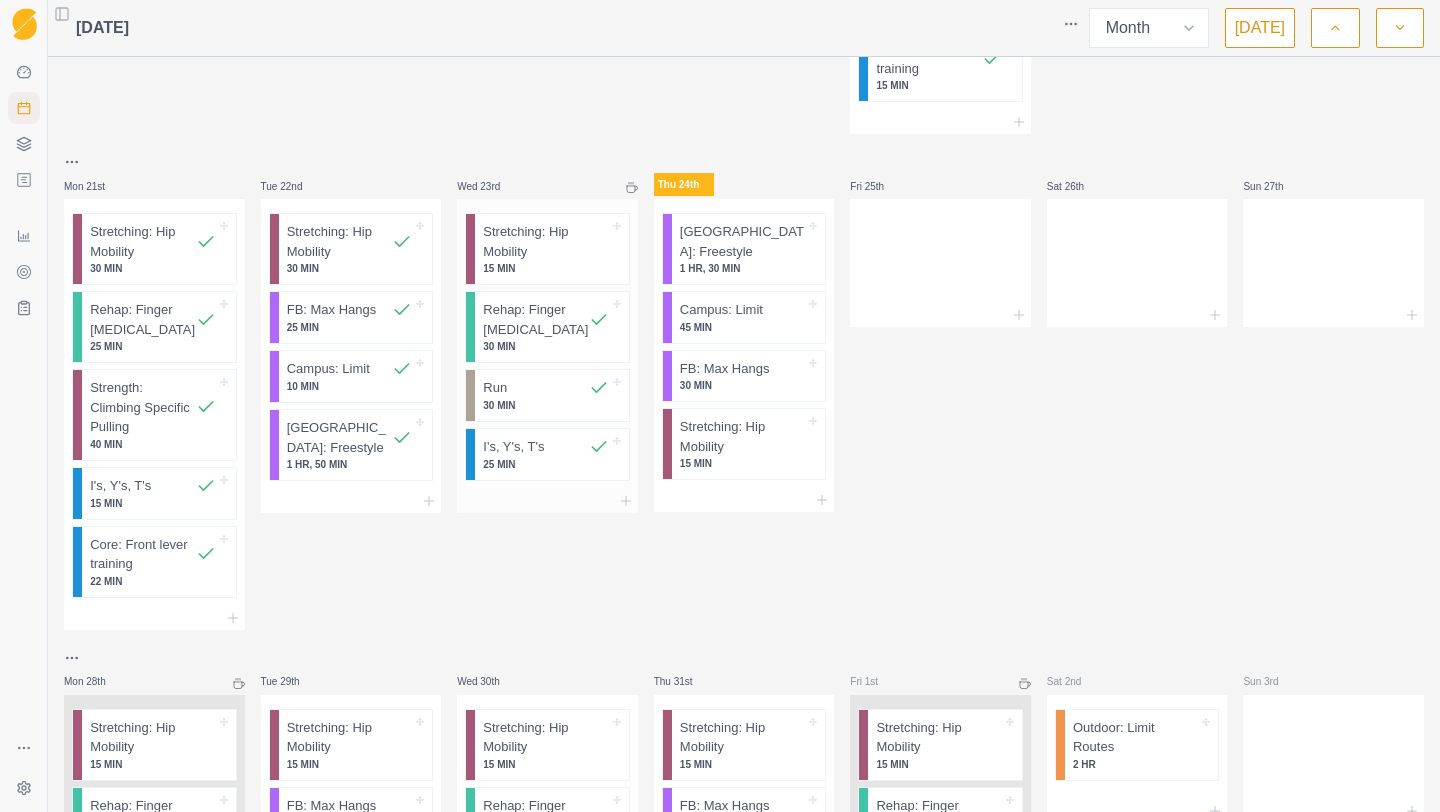 click on "15 MIN" at bounding box center (545, 268) 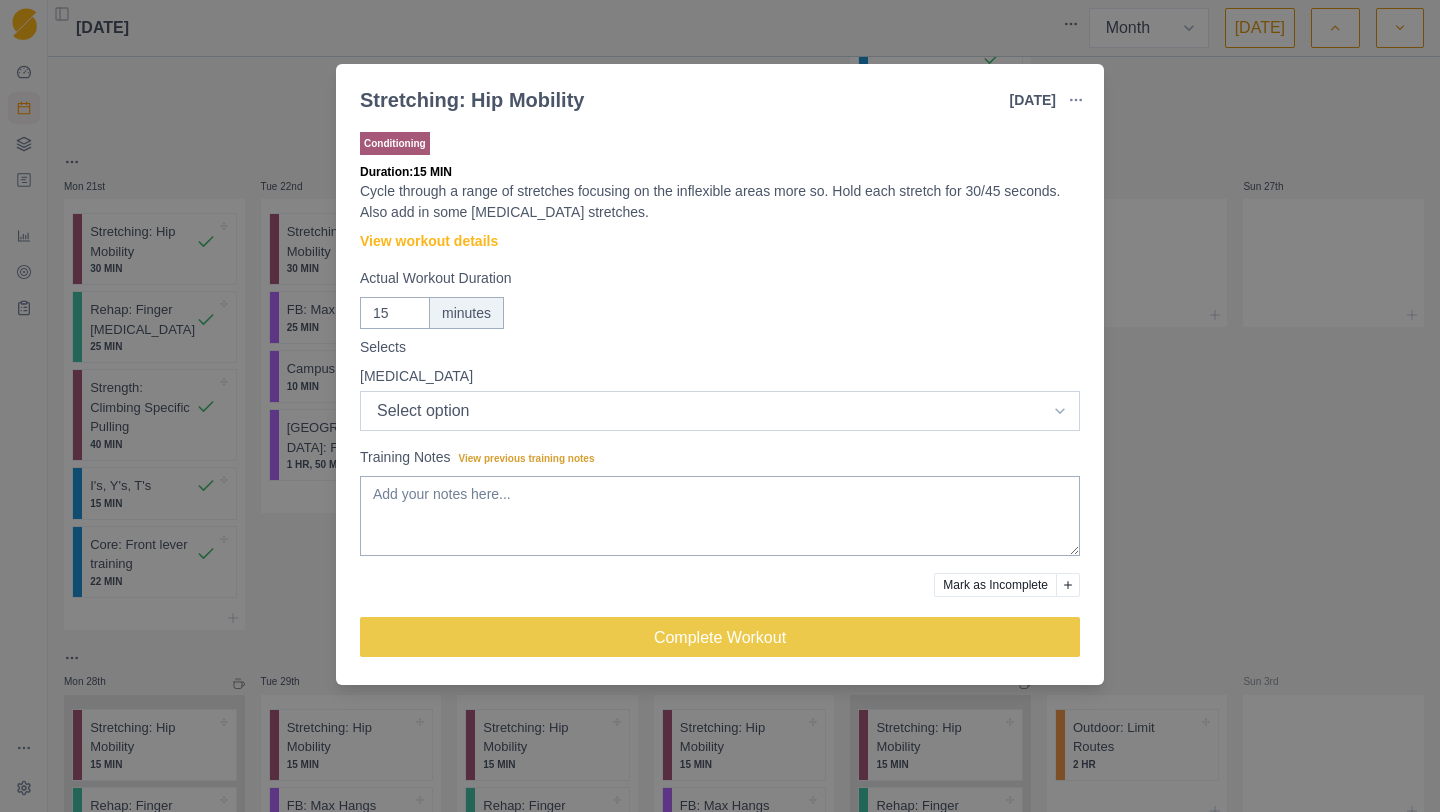 click on "Select option Excellent  Good Fair  Bad Terrible" at bounding box center [720, 411] 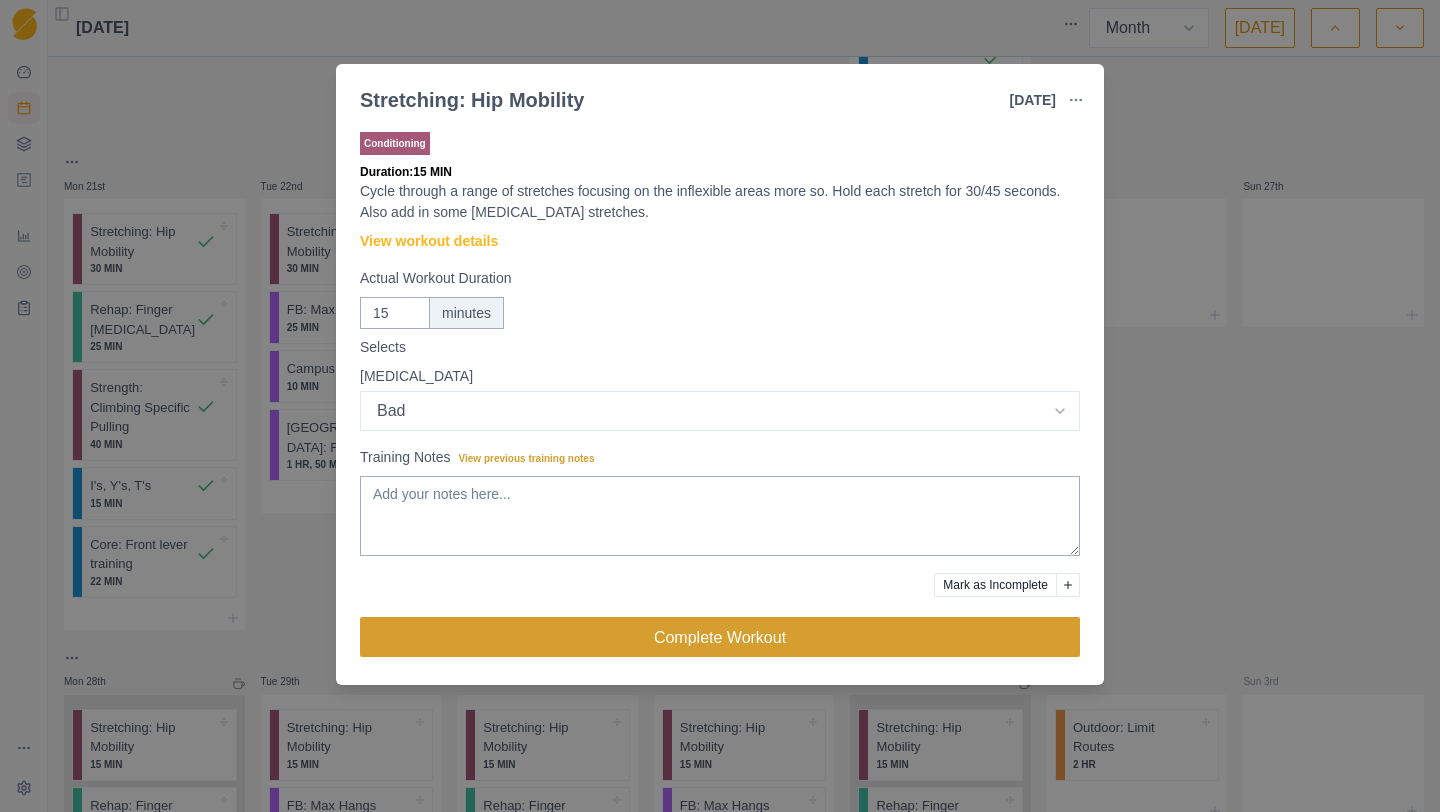 click on "Complete Workout" at bounding box center [720, 637] 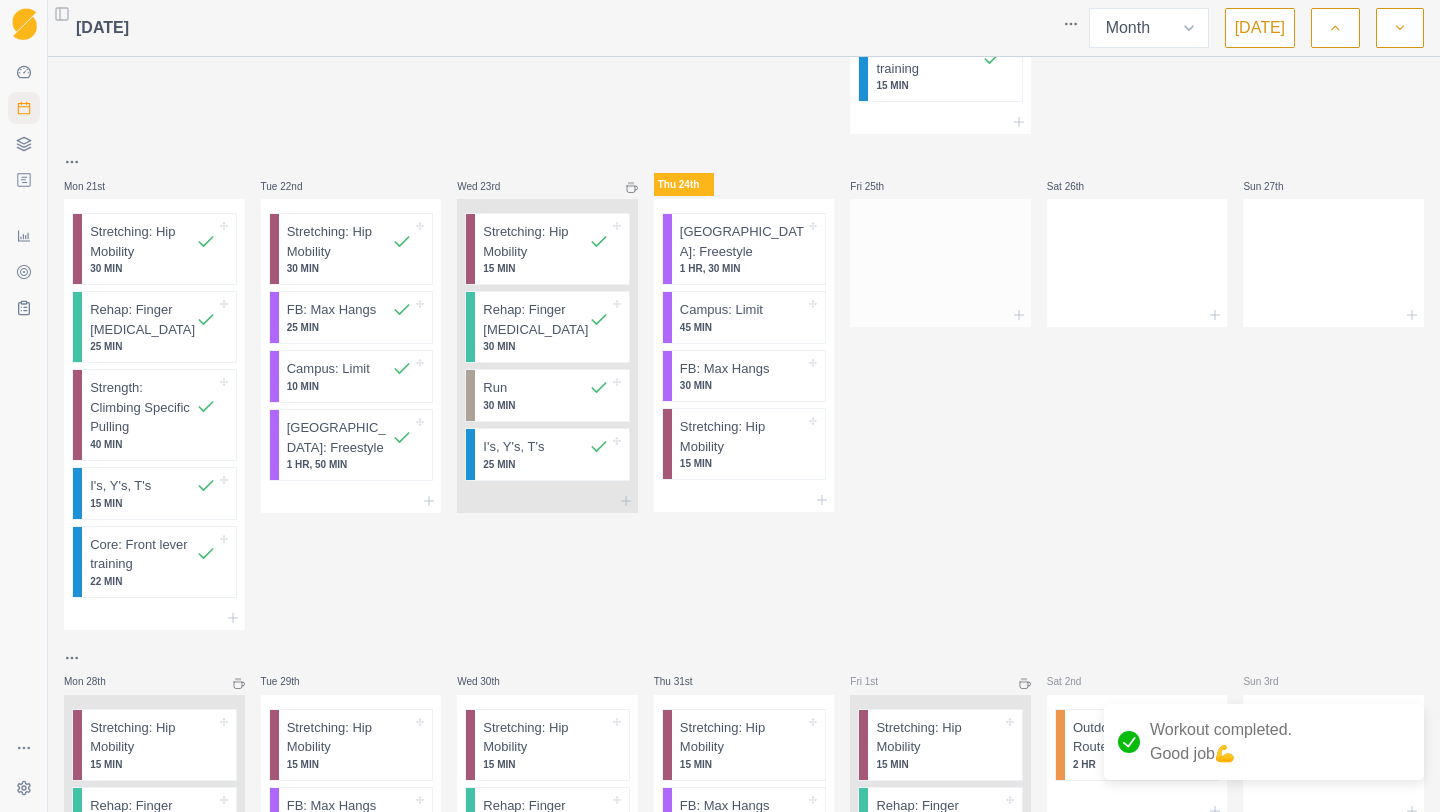 click at bounding box center (940, 315) 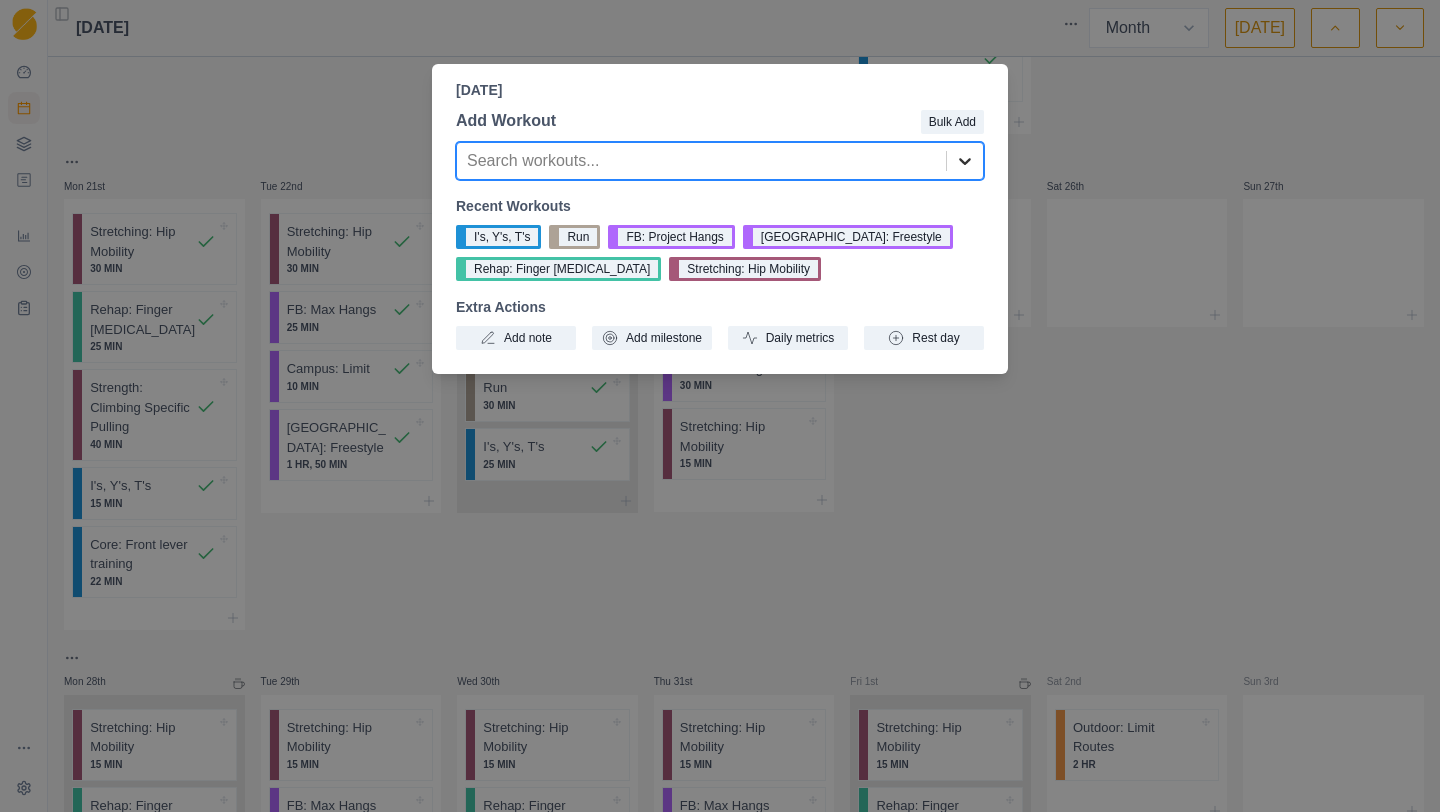 click 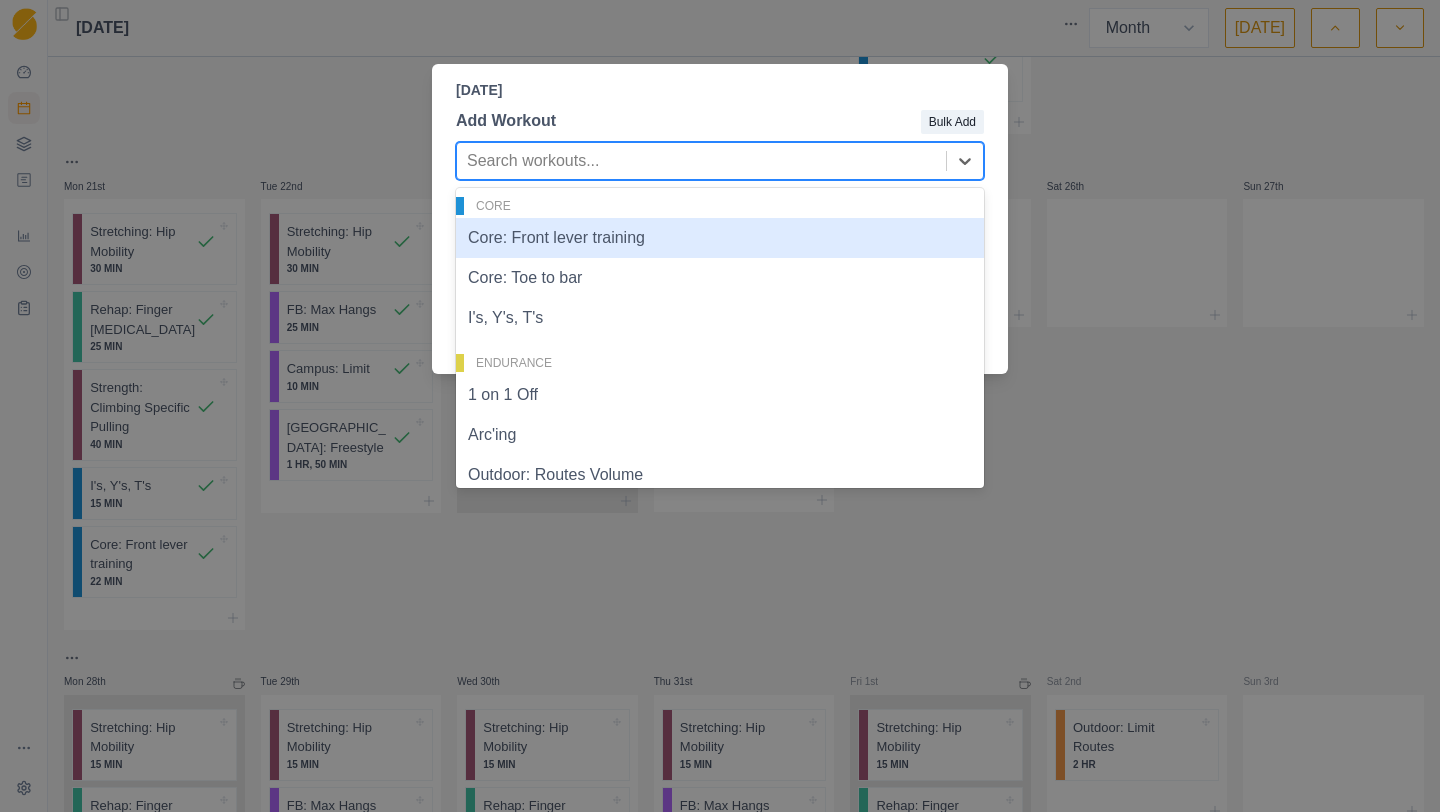 scroll, scrollTop: 373, scrollLeft: 0, axis: vertical 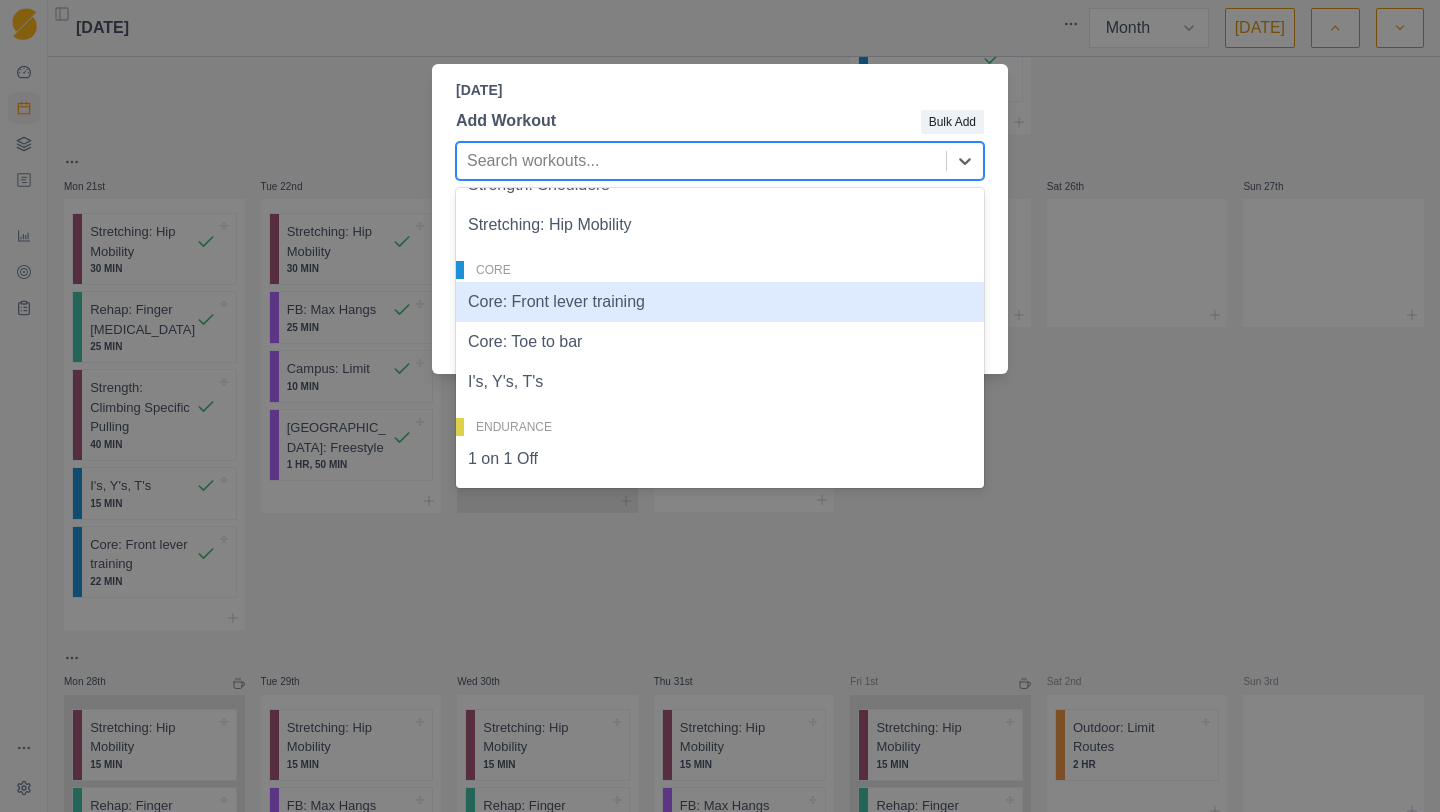 click on "Core: Front lever training" at bounding box center (720, 302) 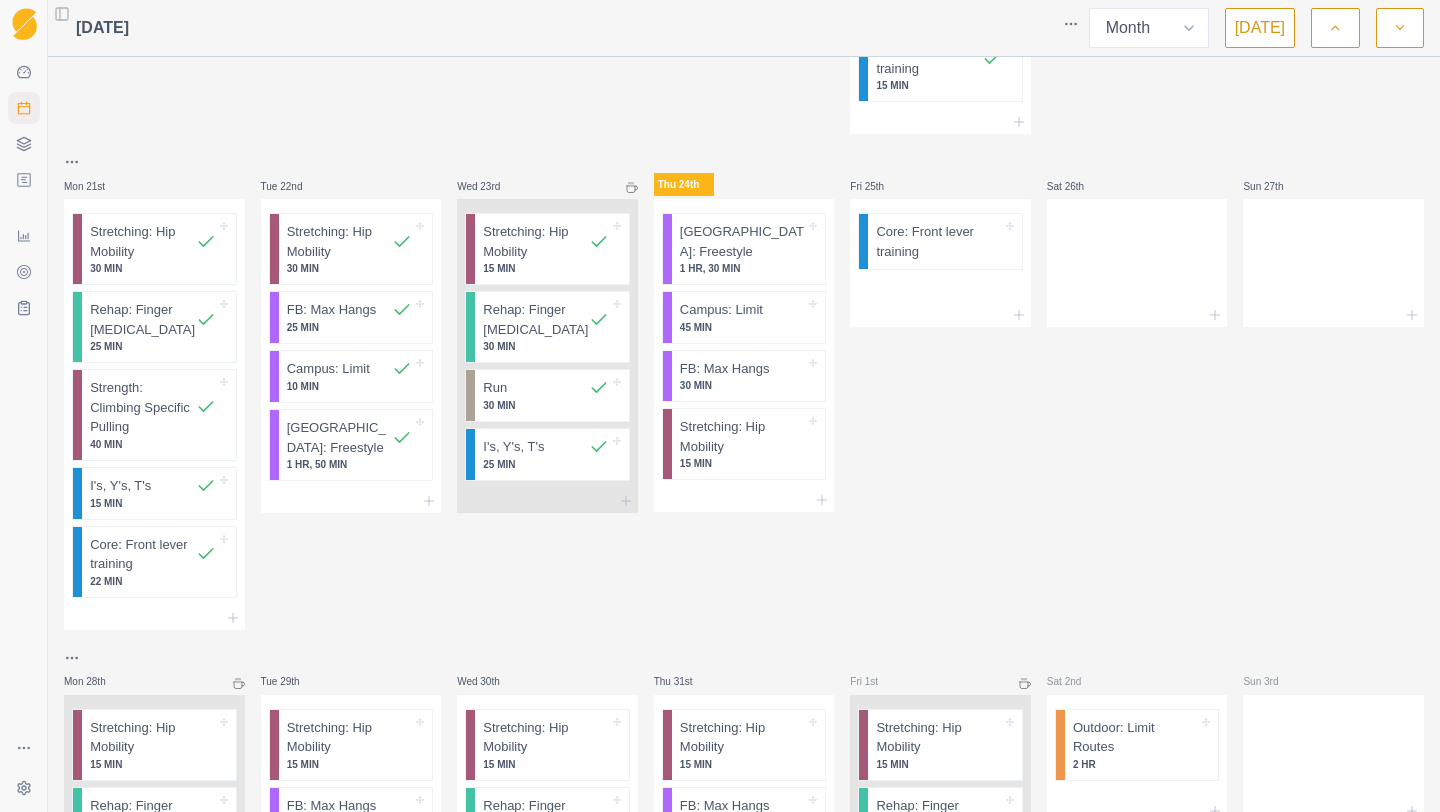 click on "Fri 25th" at bounding box center [880, 186] 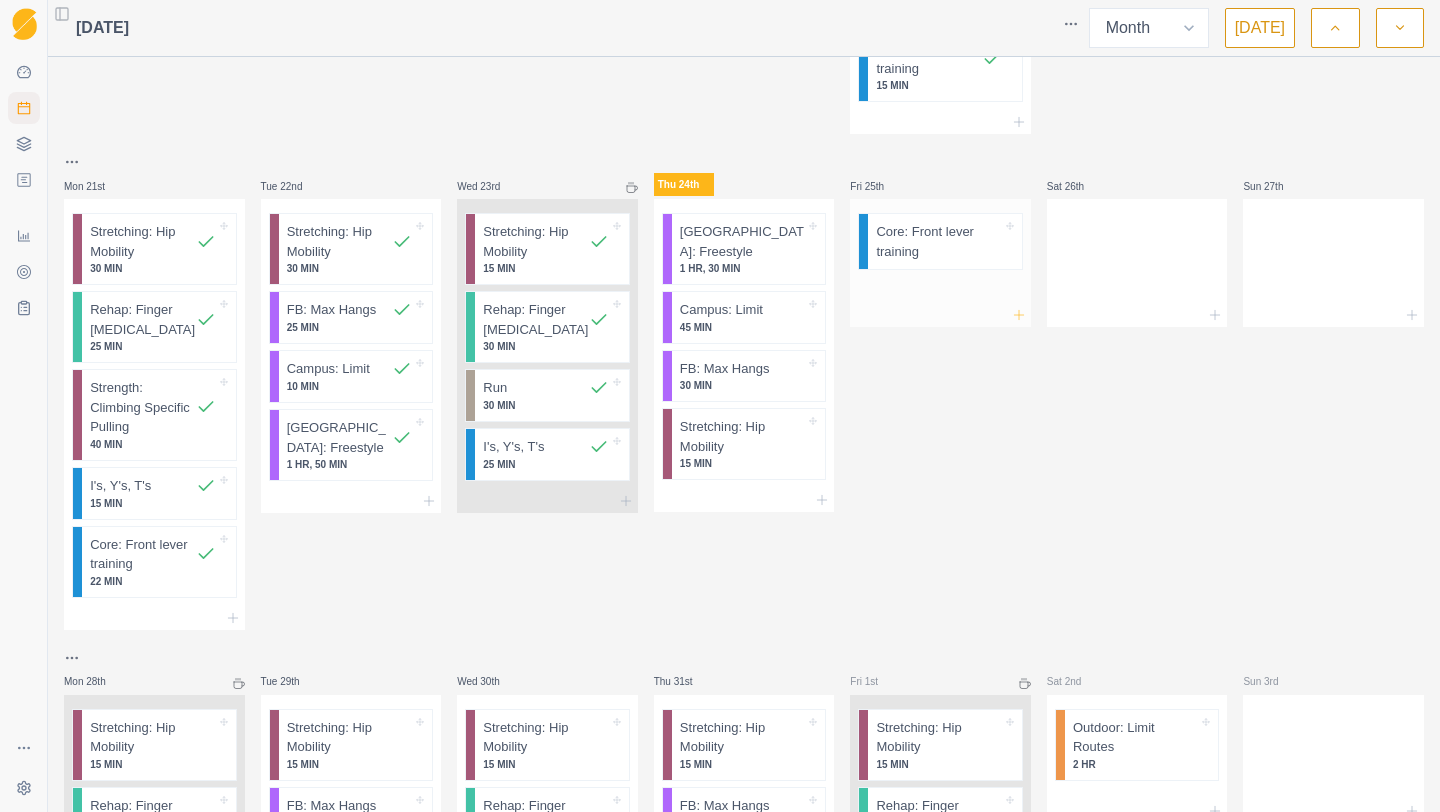 click 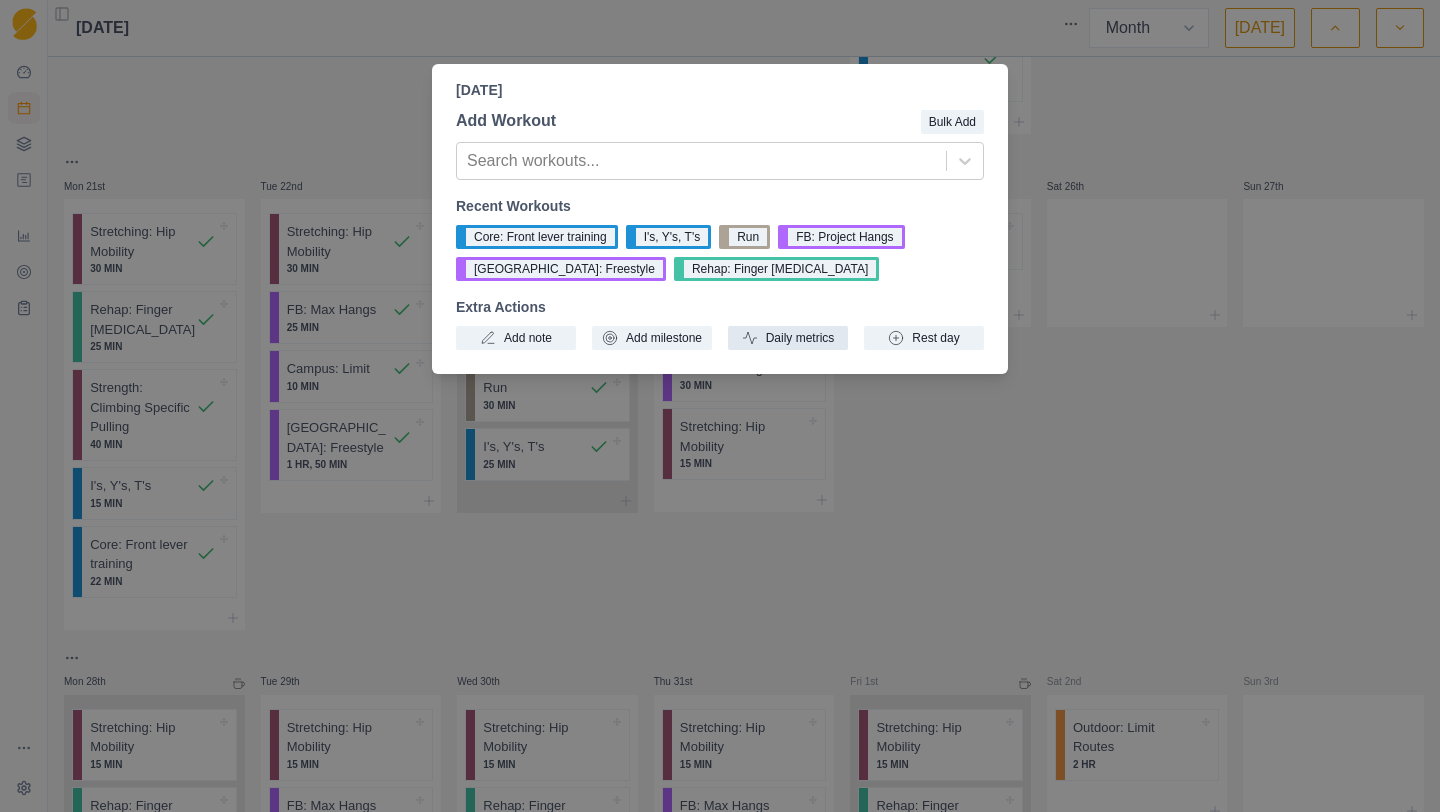 click on "Daily metrics" at bounding box center (788, 338) 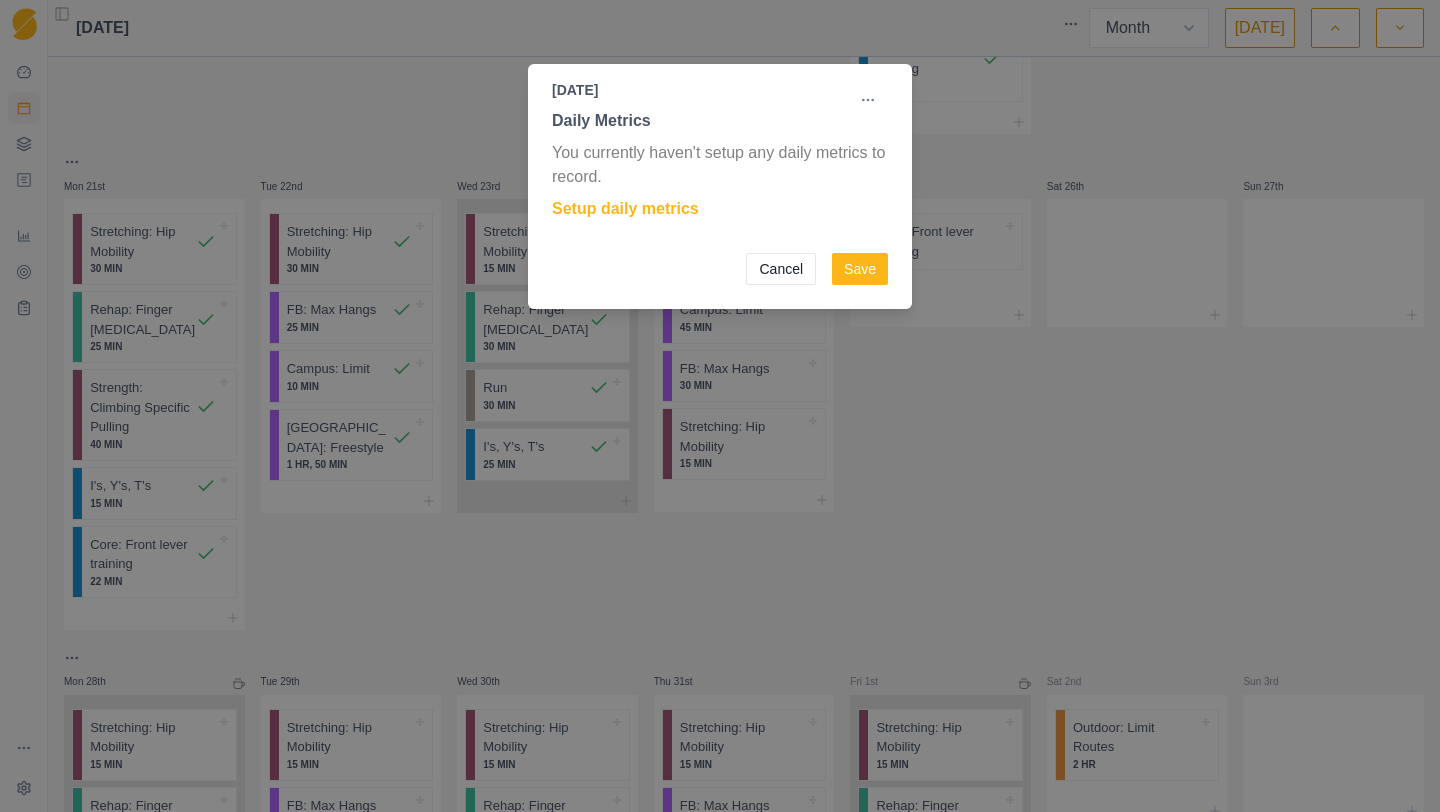 click on "Cancel" at bounding box center [781, 269] 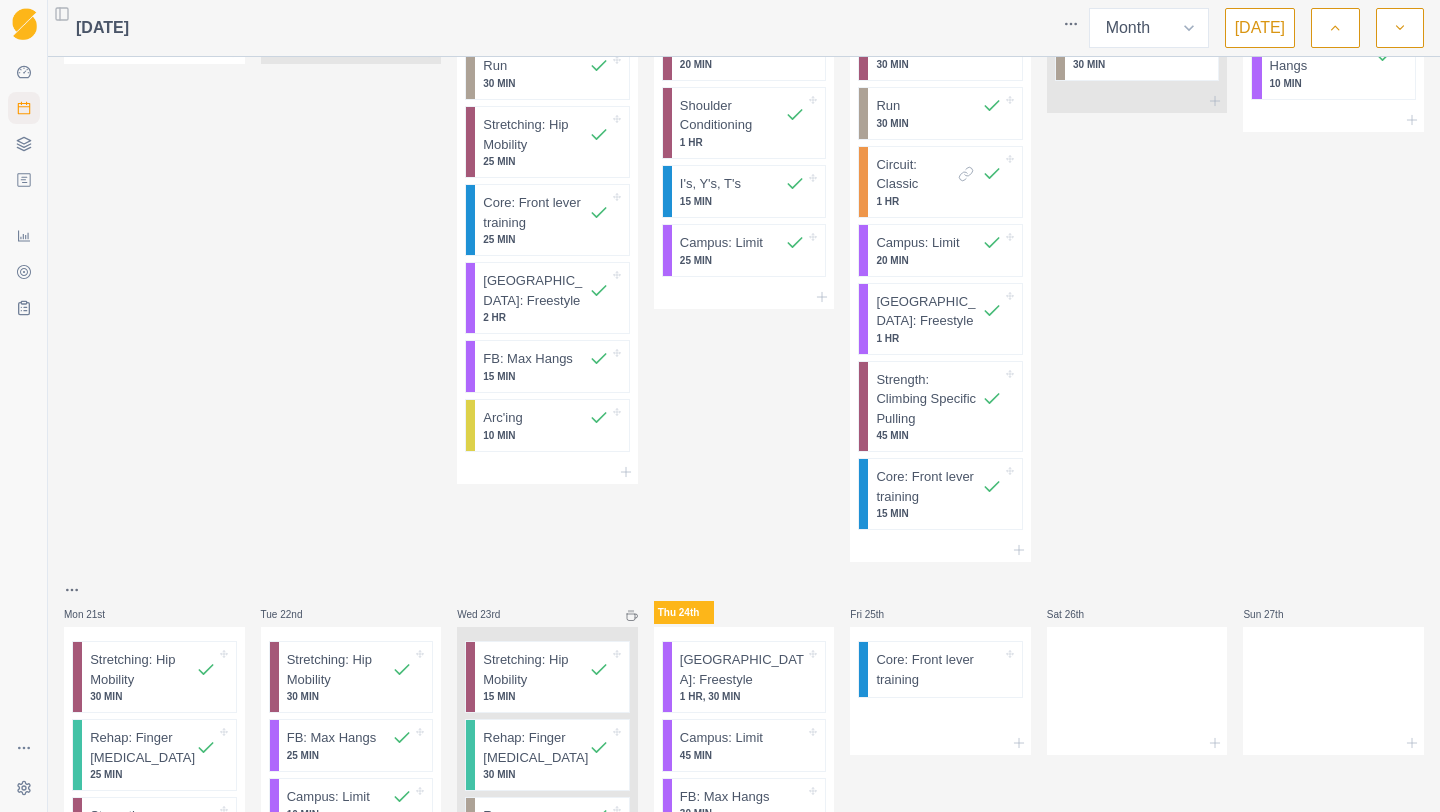 scroll, scrollTop: 1130, scrollLeft: 0, axis: vertical 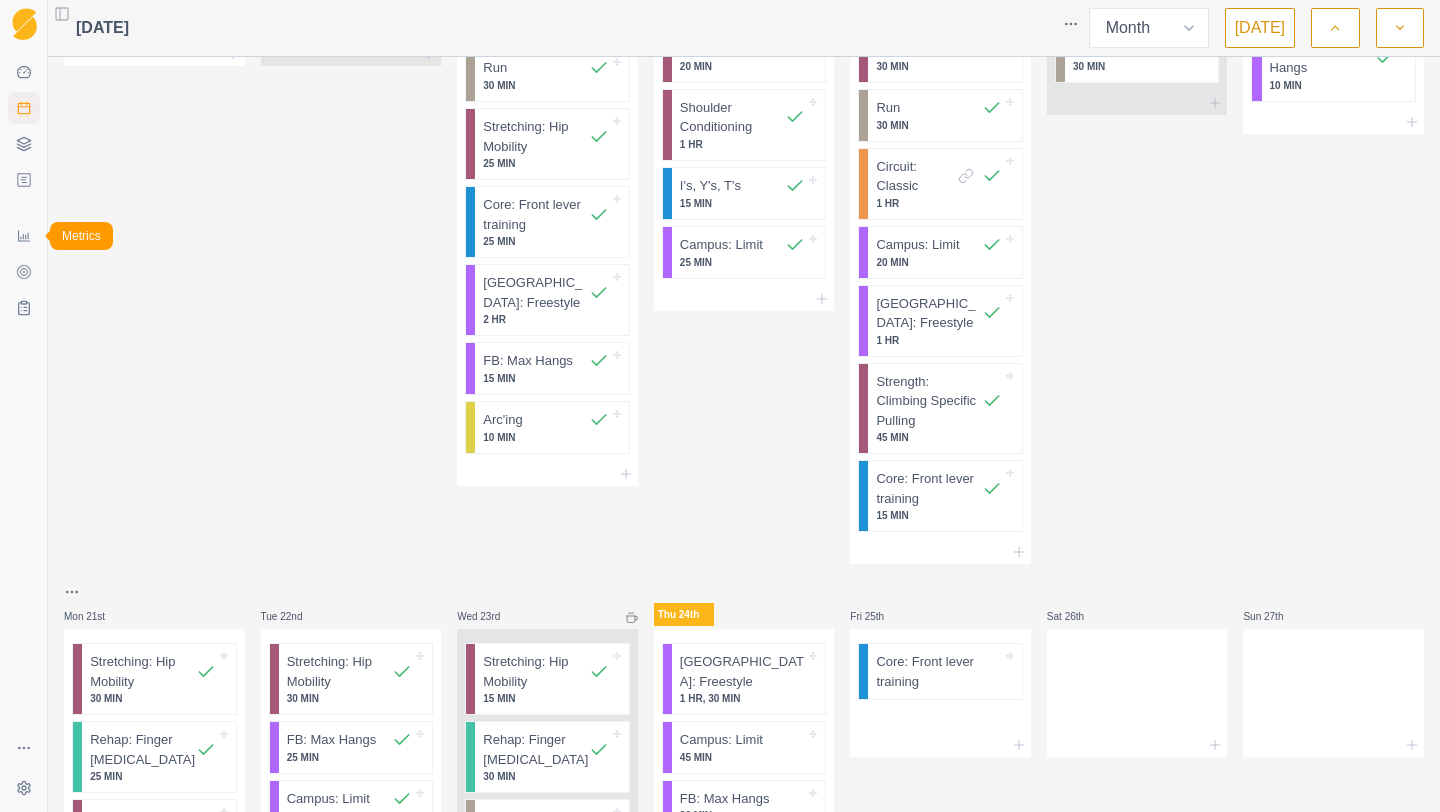 click on "Metrics" at bounding box center (24, 236) 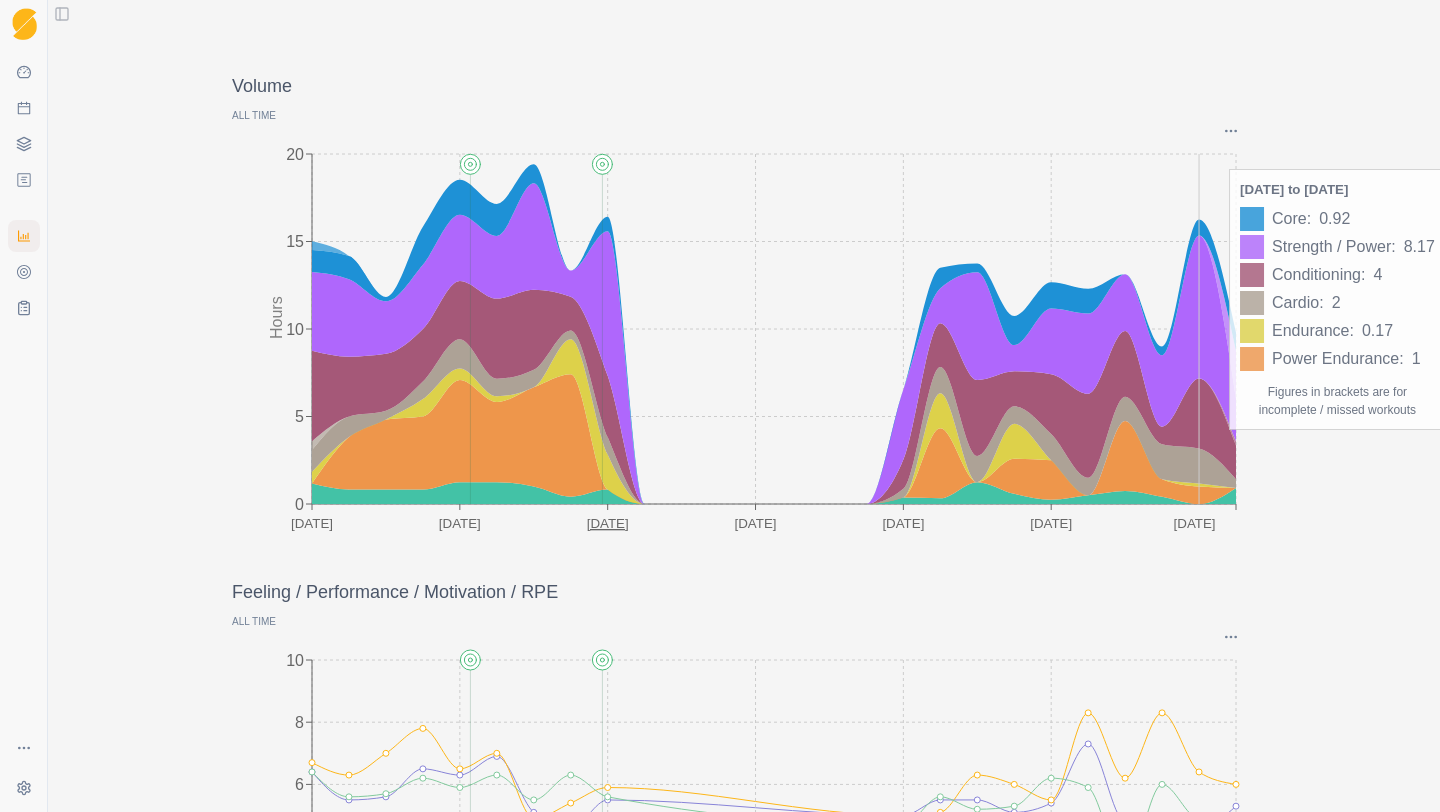 scroll, scrollTop: 0, scrollLeft: 0, axis: both 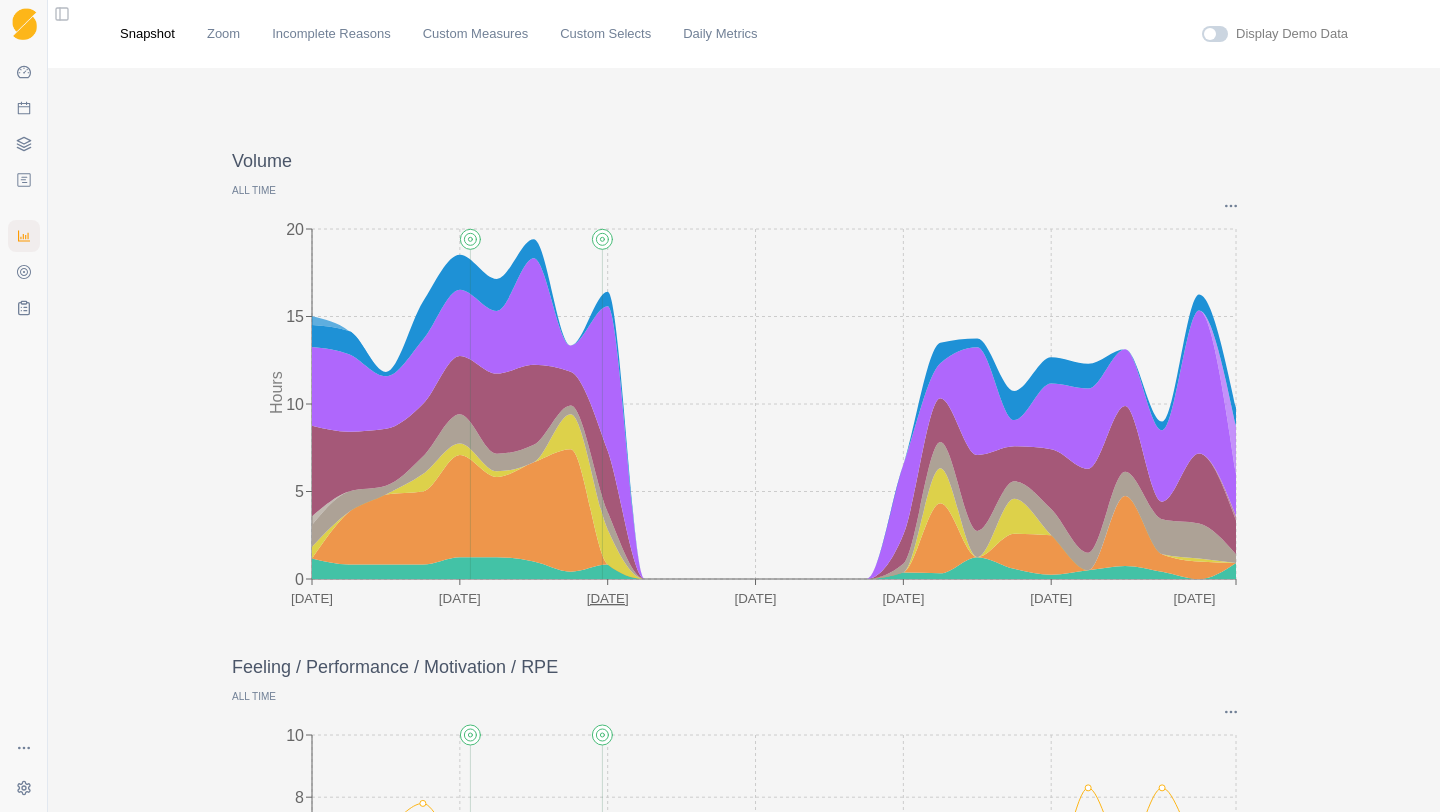 click at bounding box center [1215, 34] 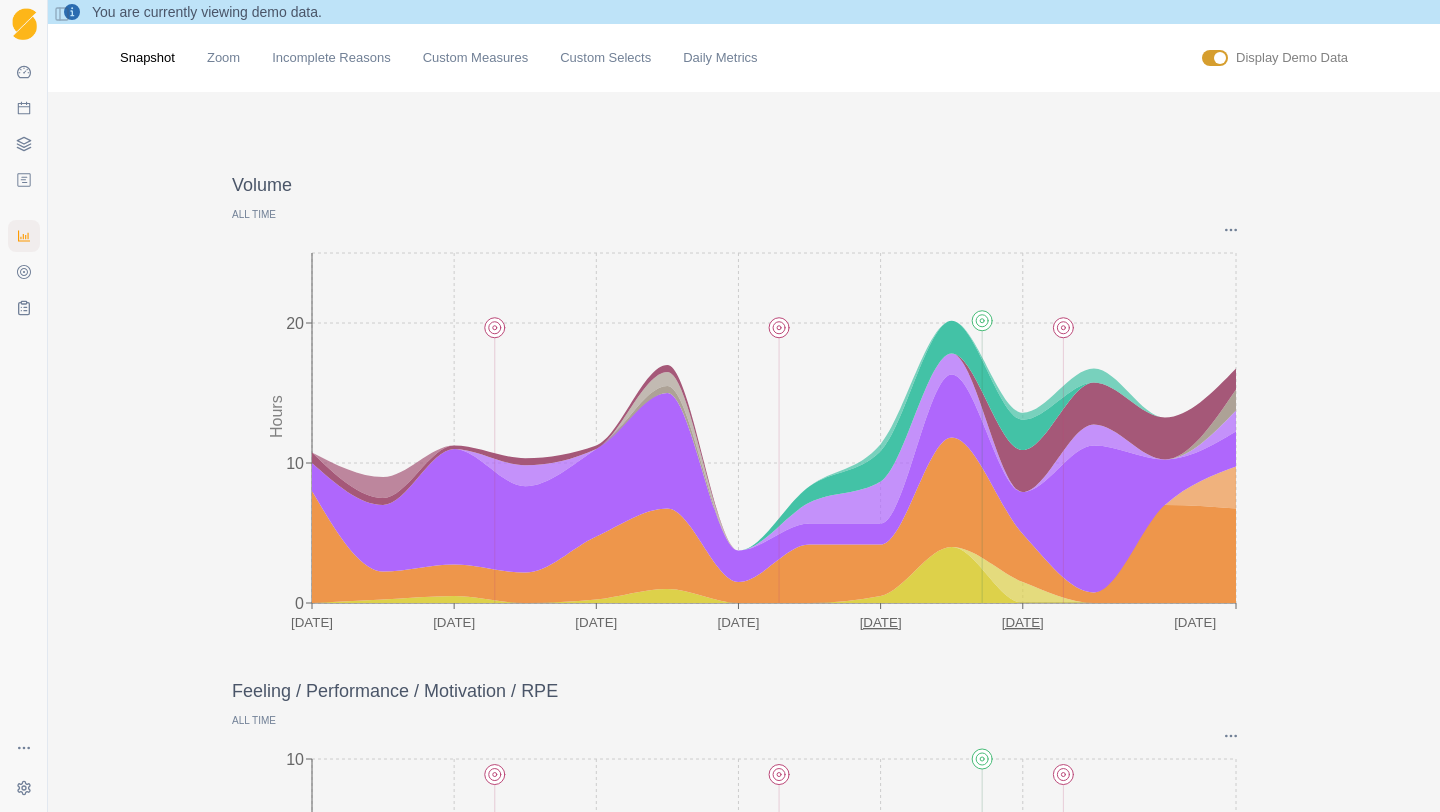 click at bounding box center [1220, 58] 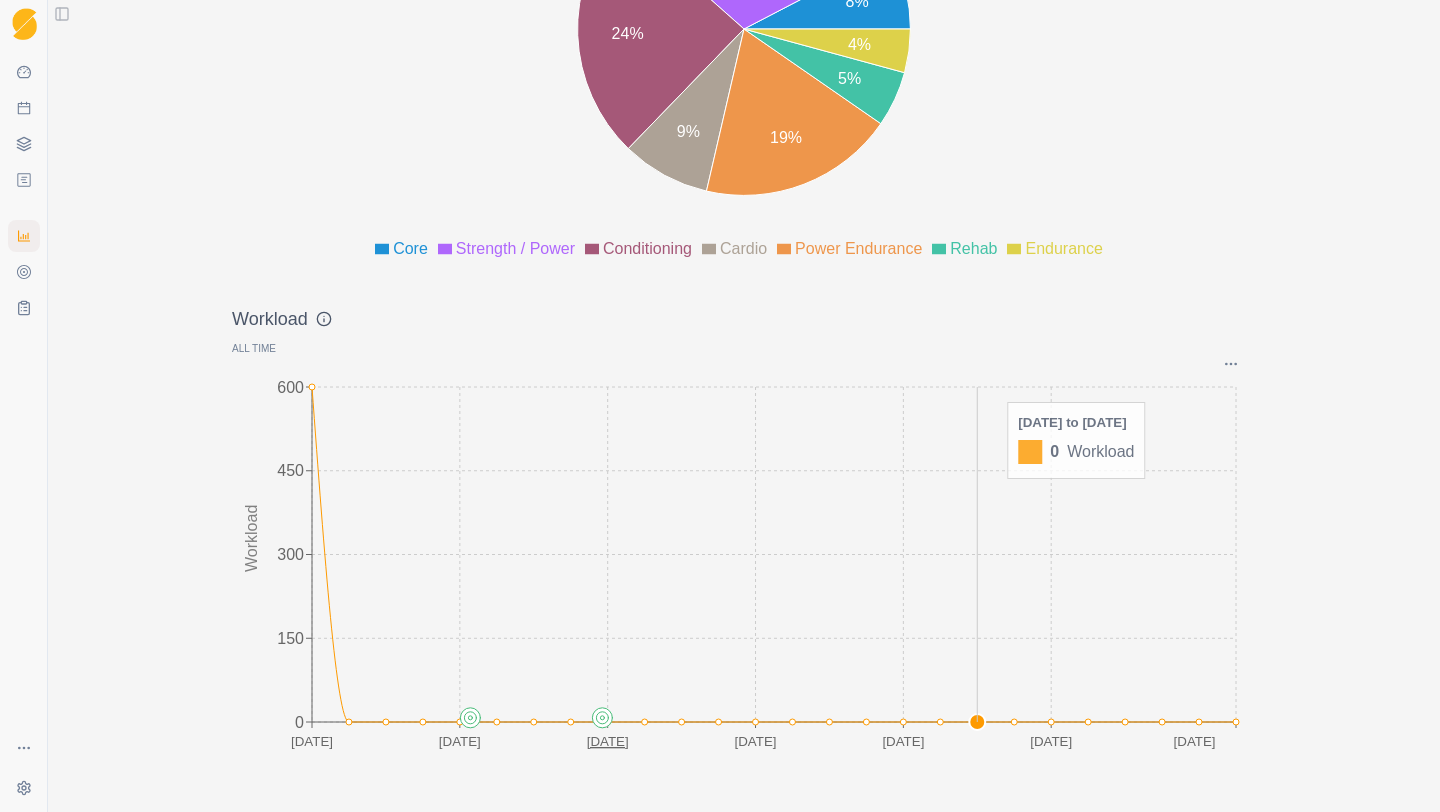 scroll, scrollTop: 2646, scrollLeft: 0, axis: vertical 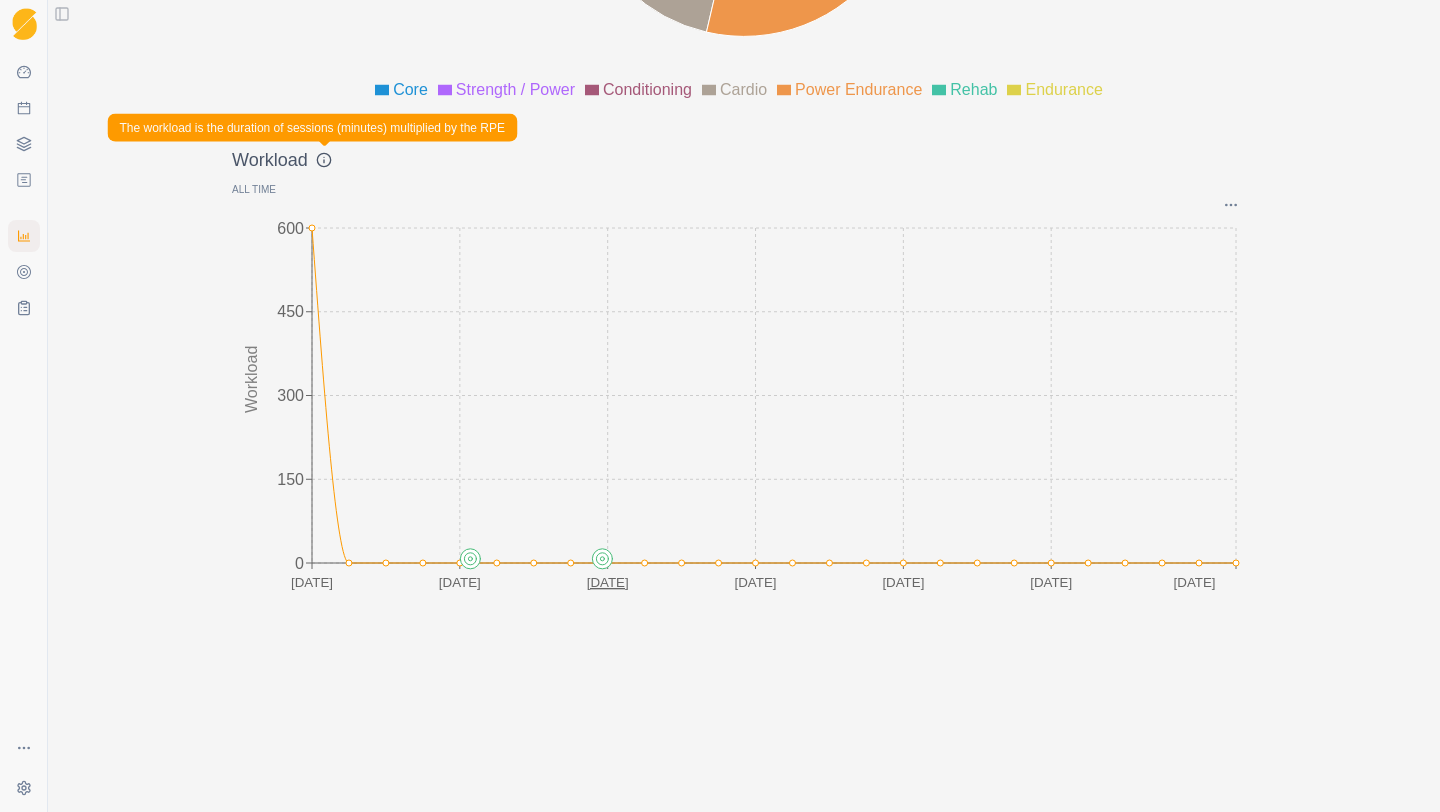 click 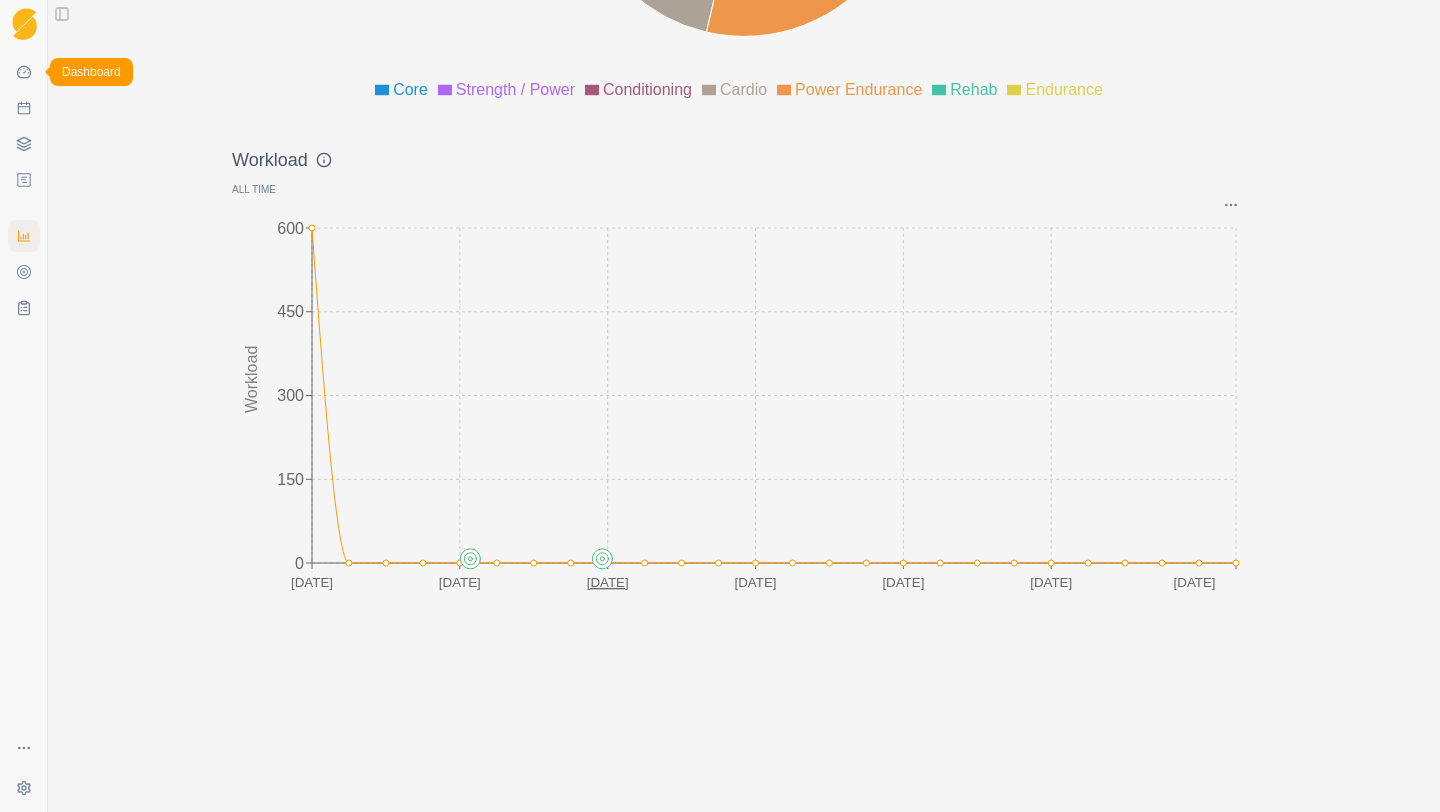 click 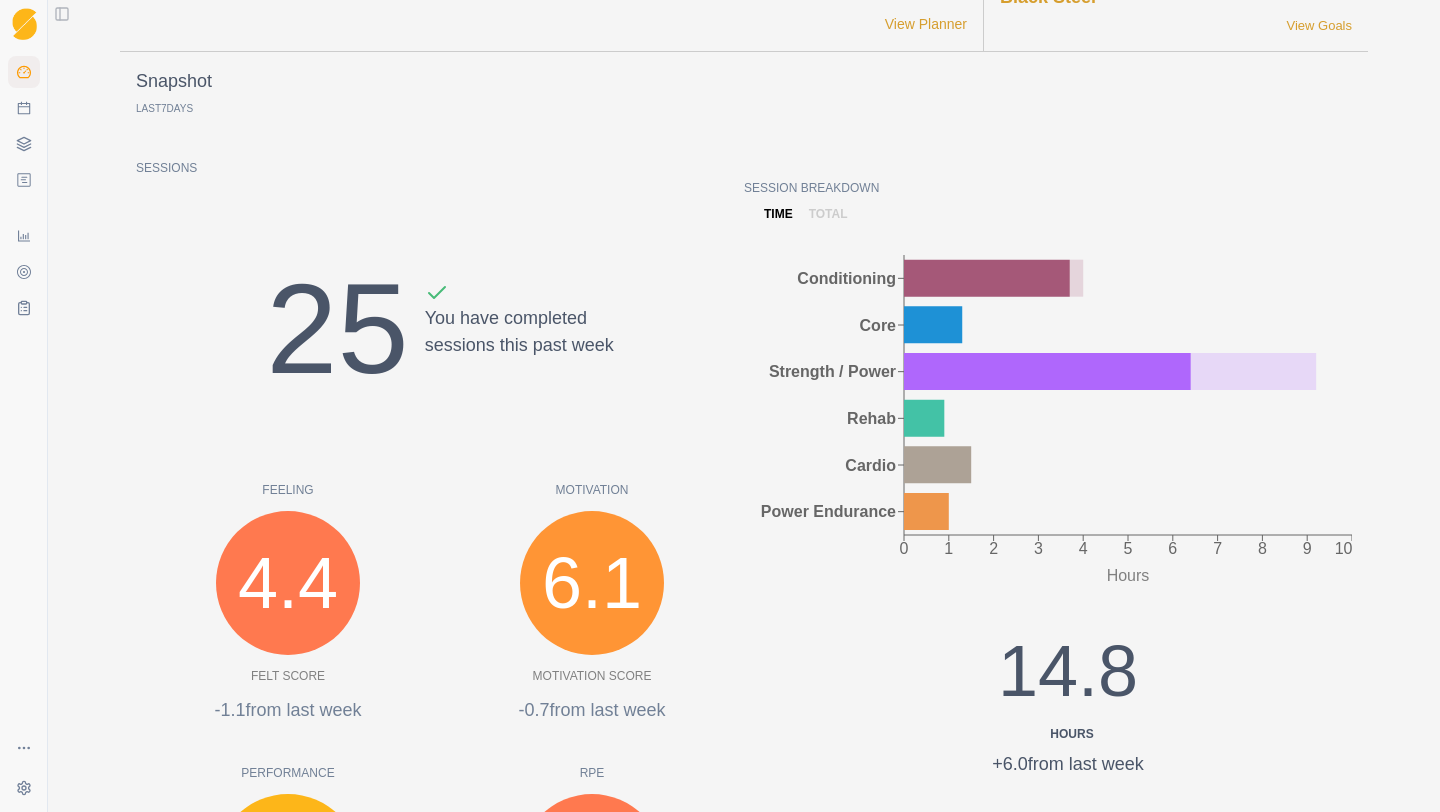 scroll, scrollTop: 129, scrollLeft: 0, axis: vertical 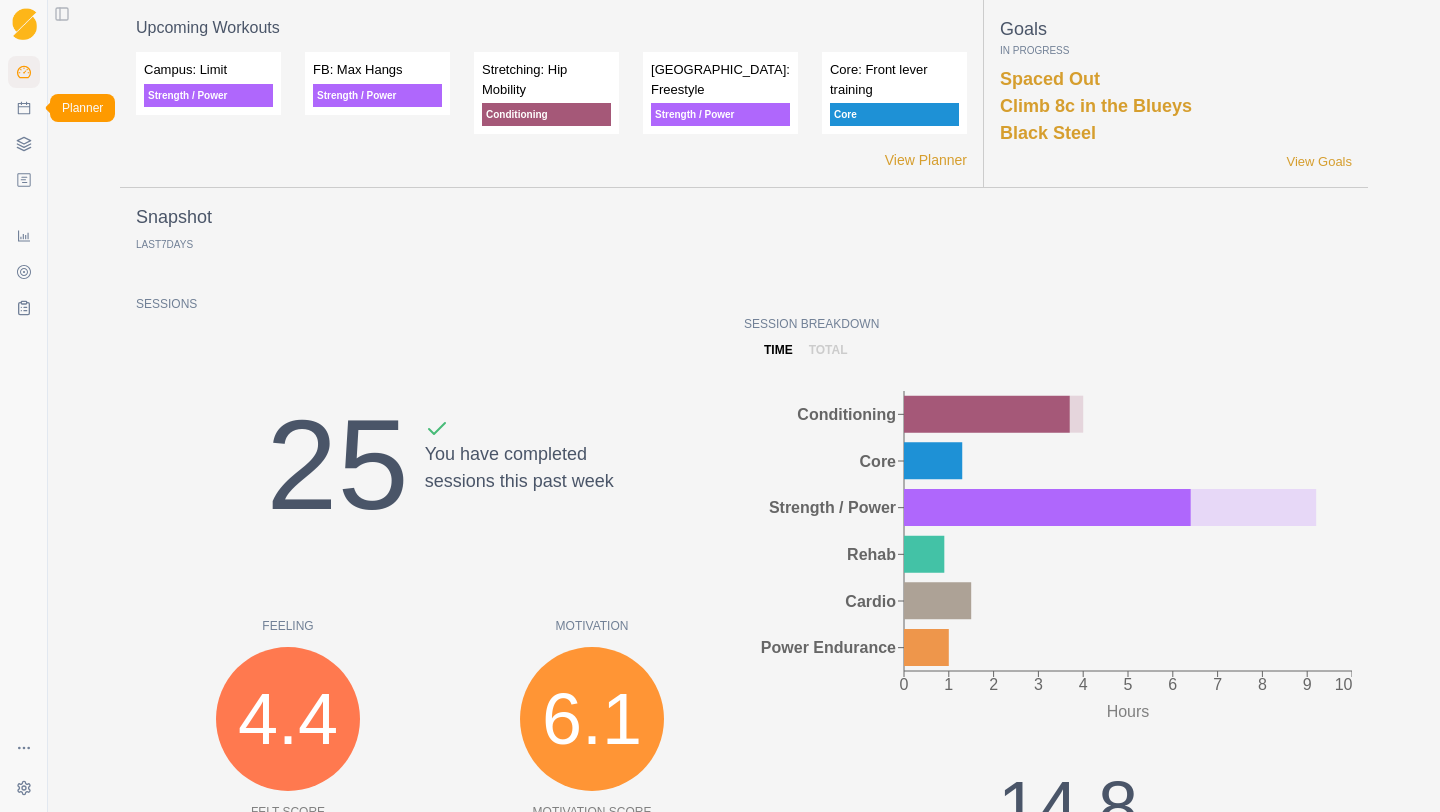 click 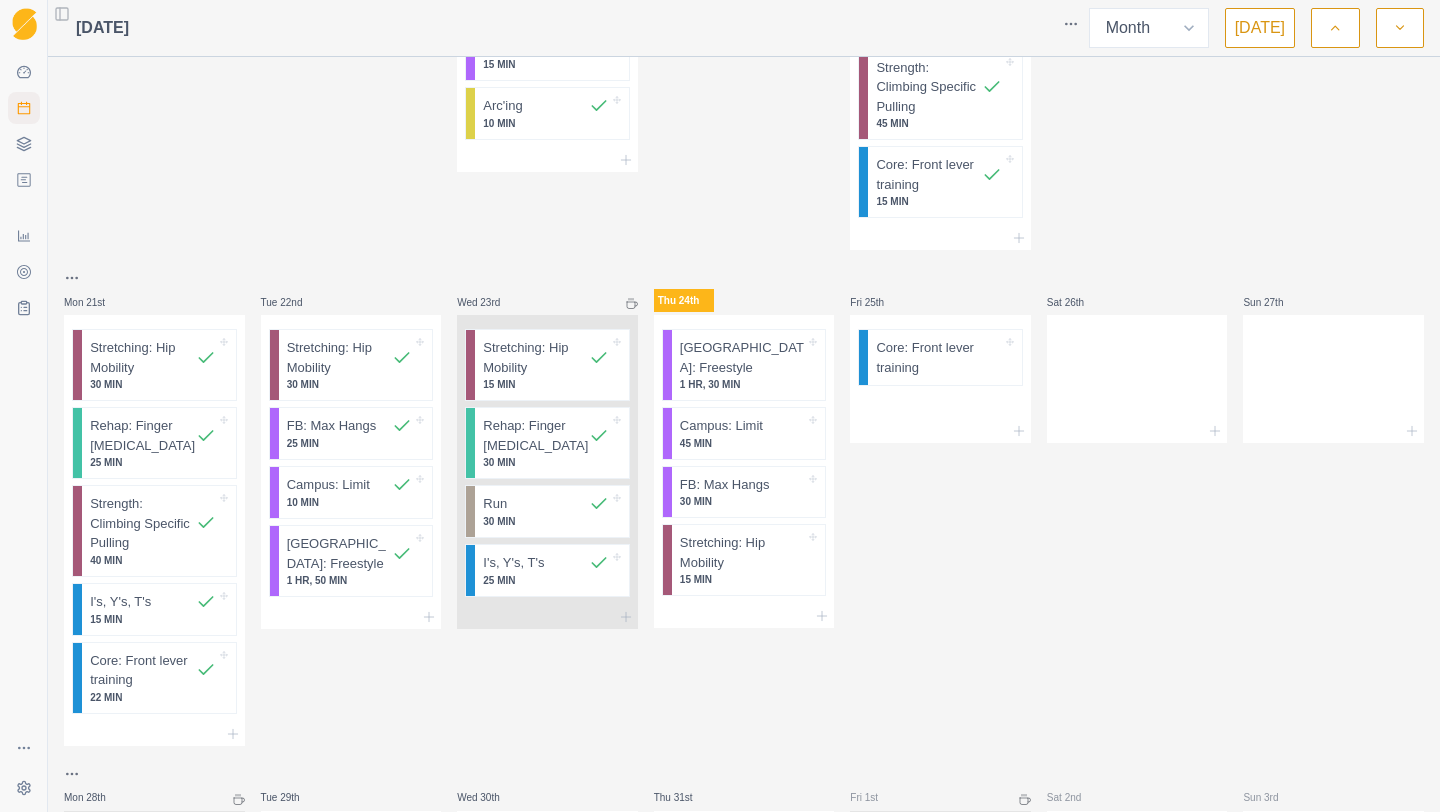 scroll, scrollTop: 1441, scrollLeft: 0, axis: vertical 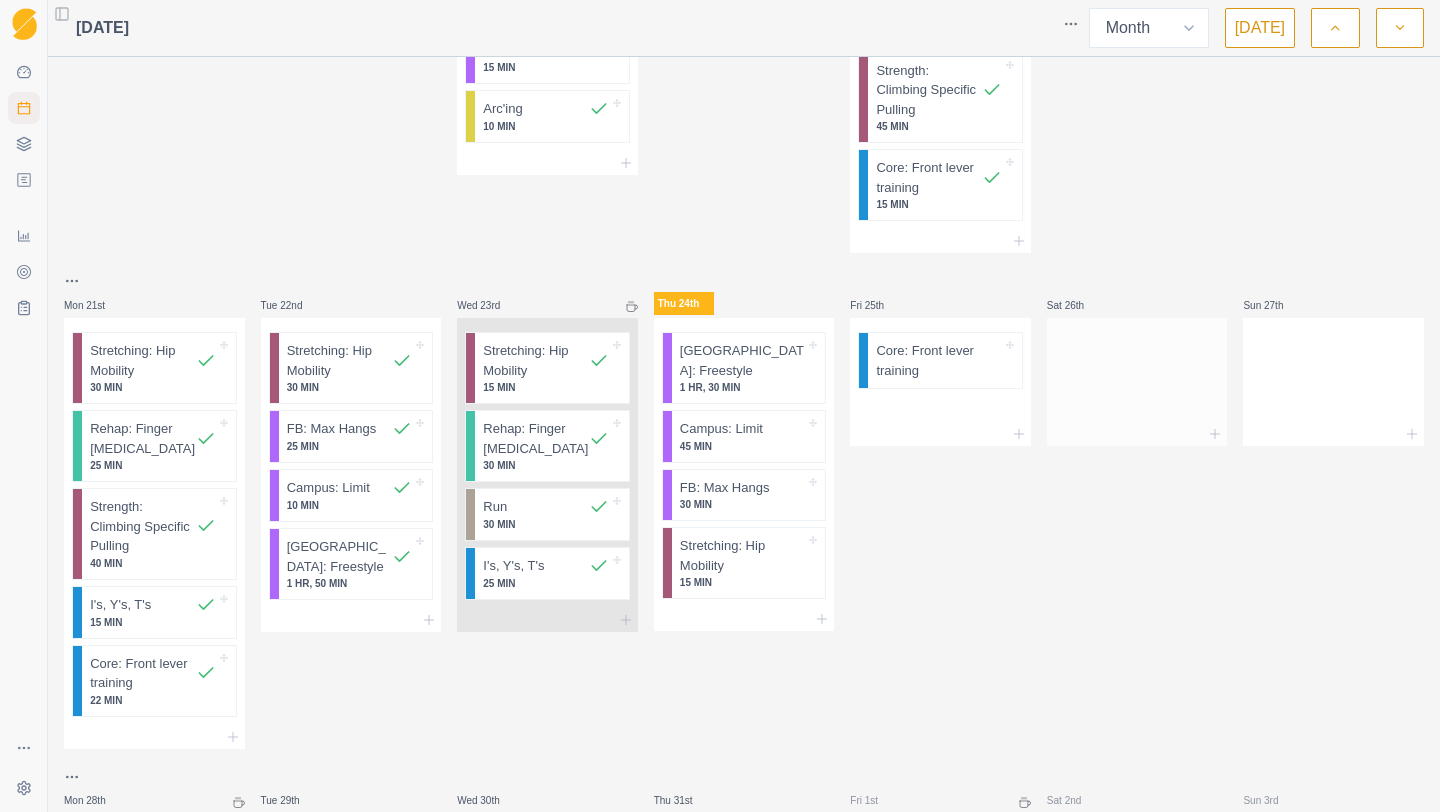 click at bounding box center [1137, 434] 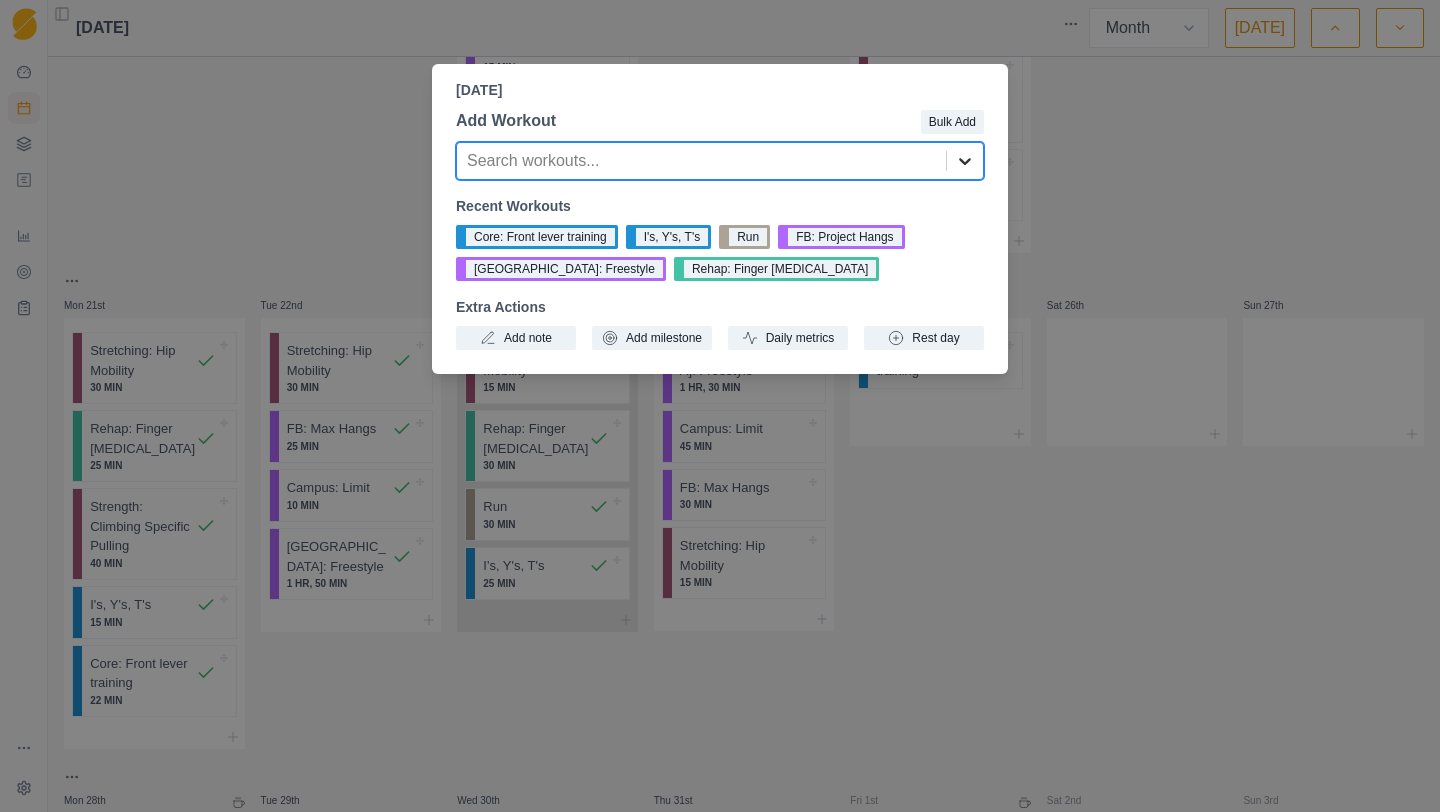 click 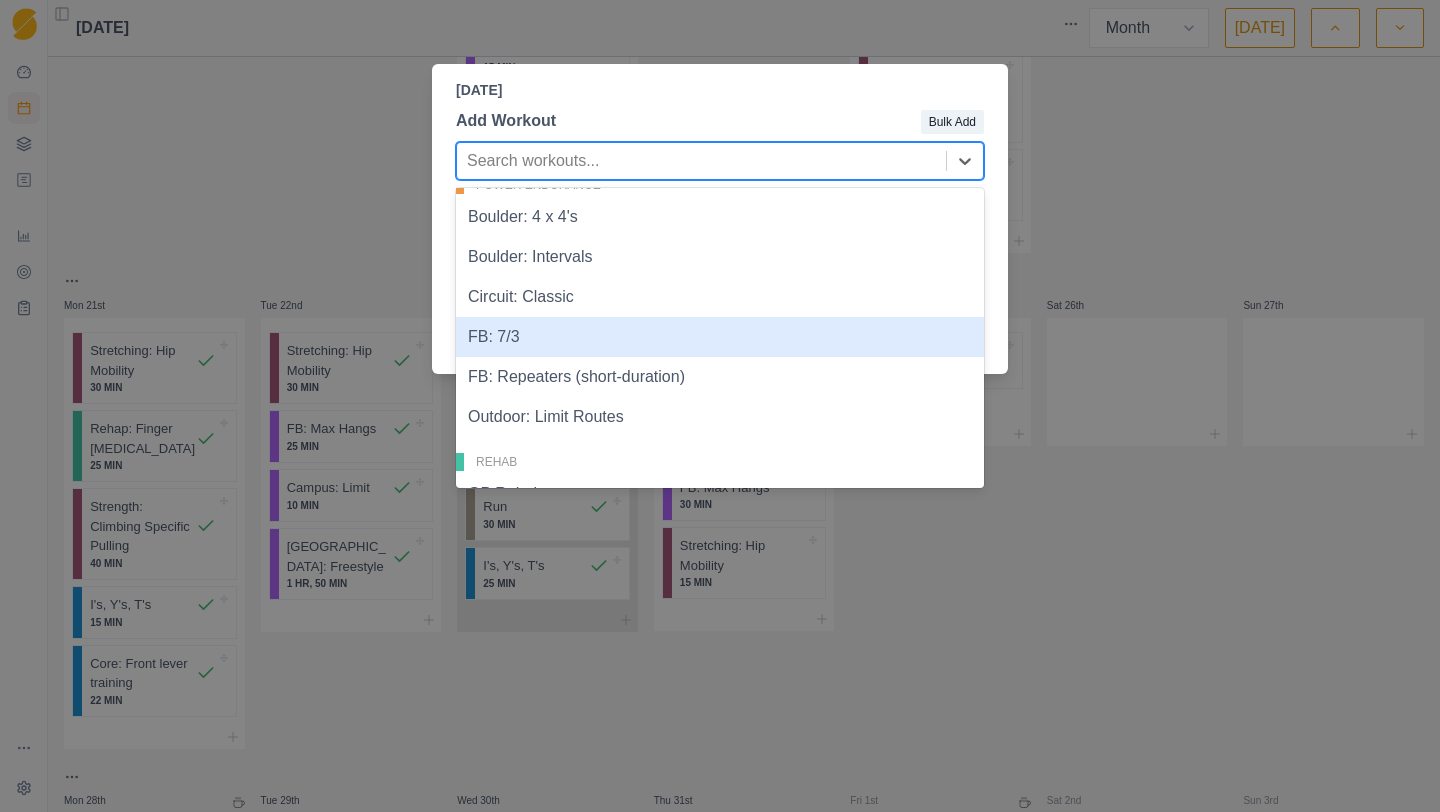 scroll, scrollTop: 773, scrollLeft: 0, axis: vertical 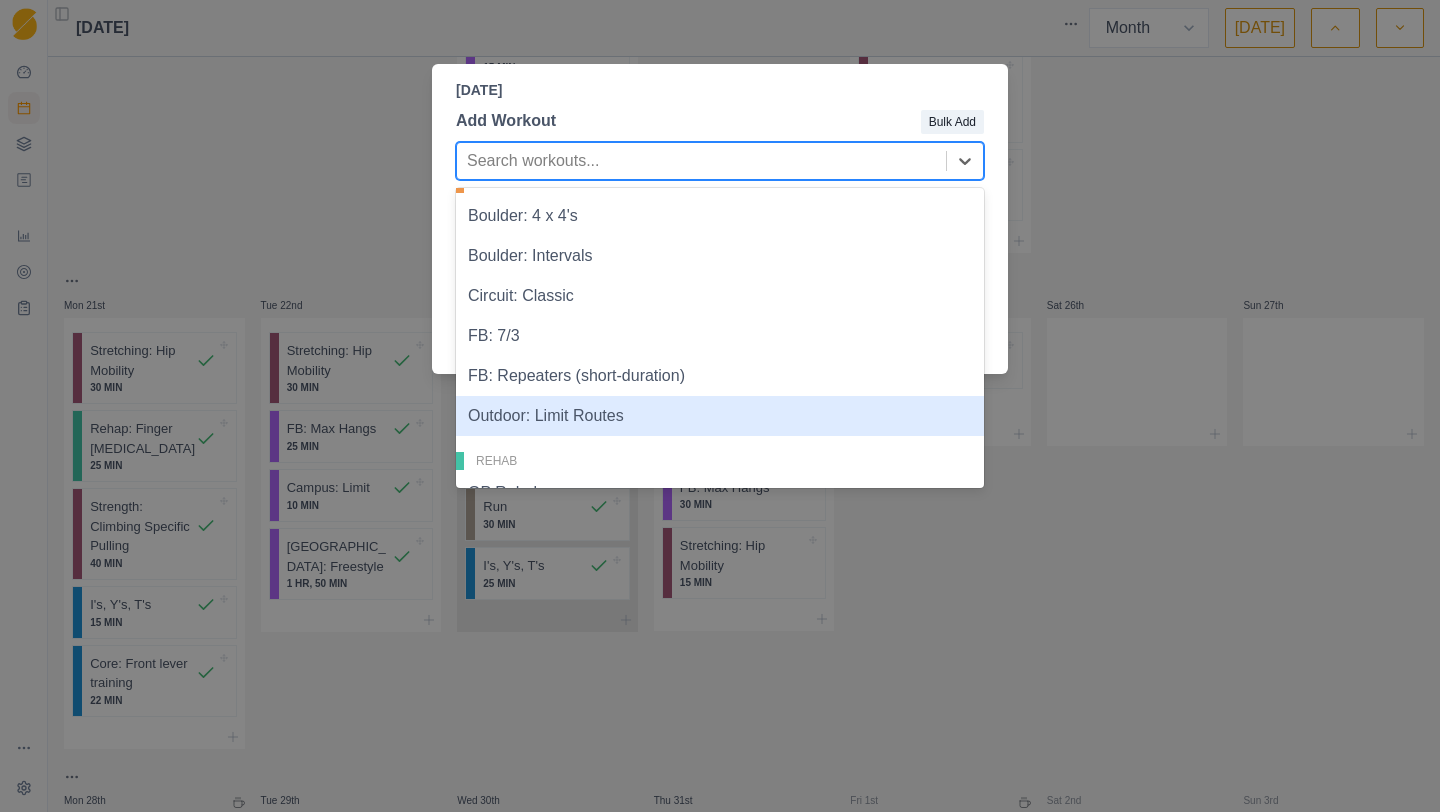 click on "Outdoor: Limit Routes" at bounding box center (720, 416) 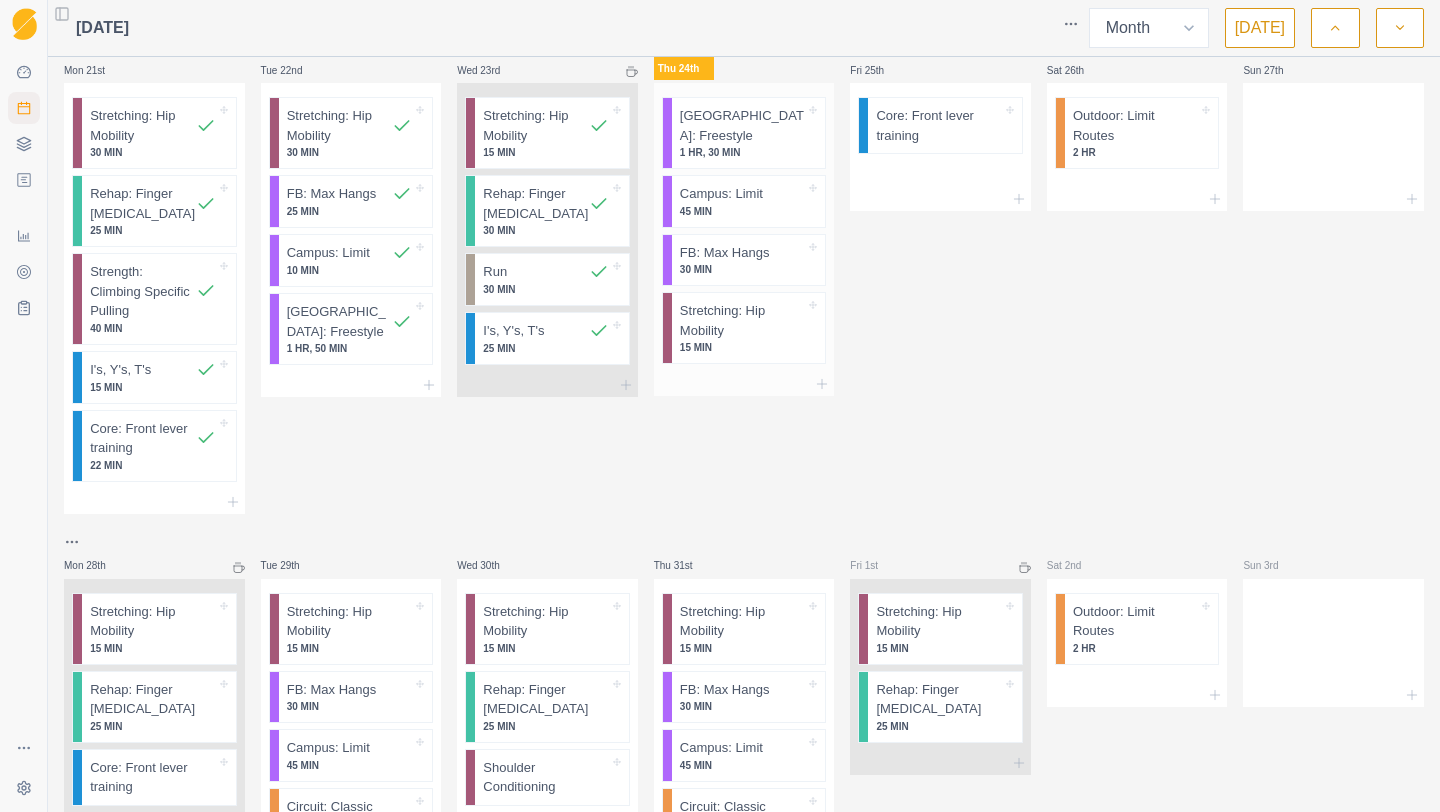 scroll, scrollTop: 1879, scrollLeft: 0, axis: vertical 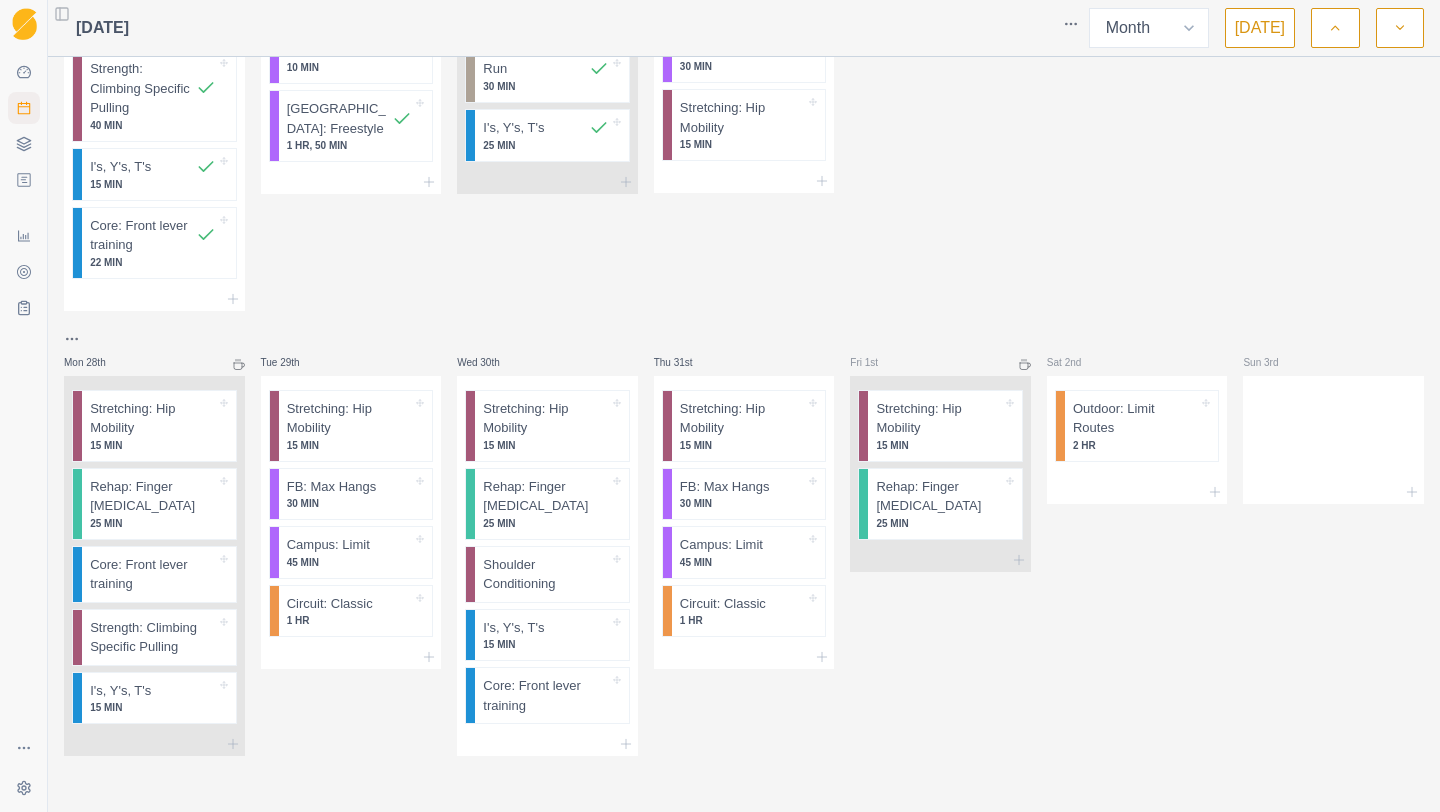 click 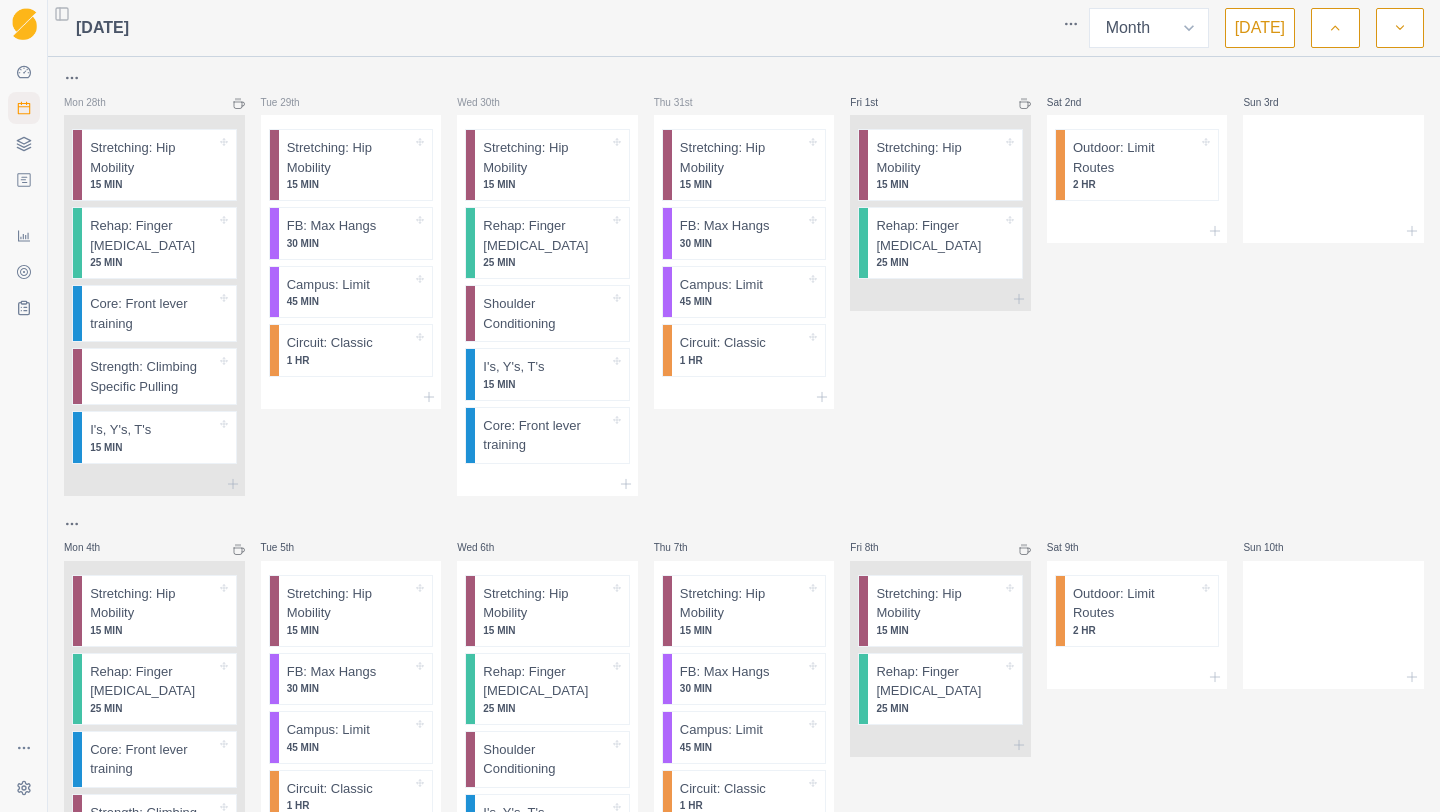 scroll, scrollTop: 261, scrollLeft: 0, axis: vertical 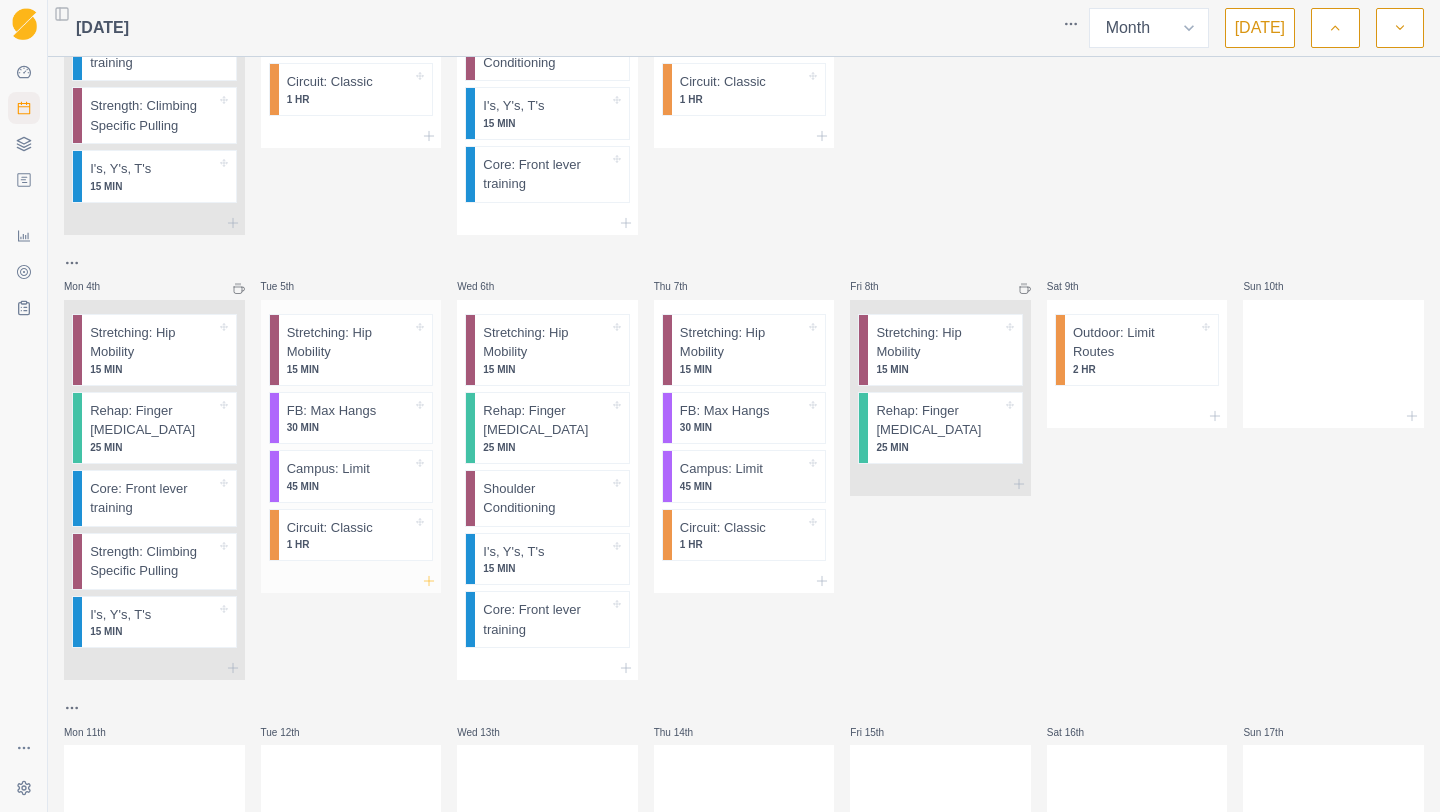 click 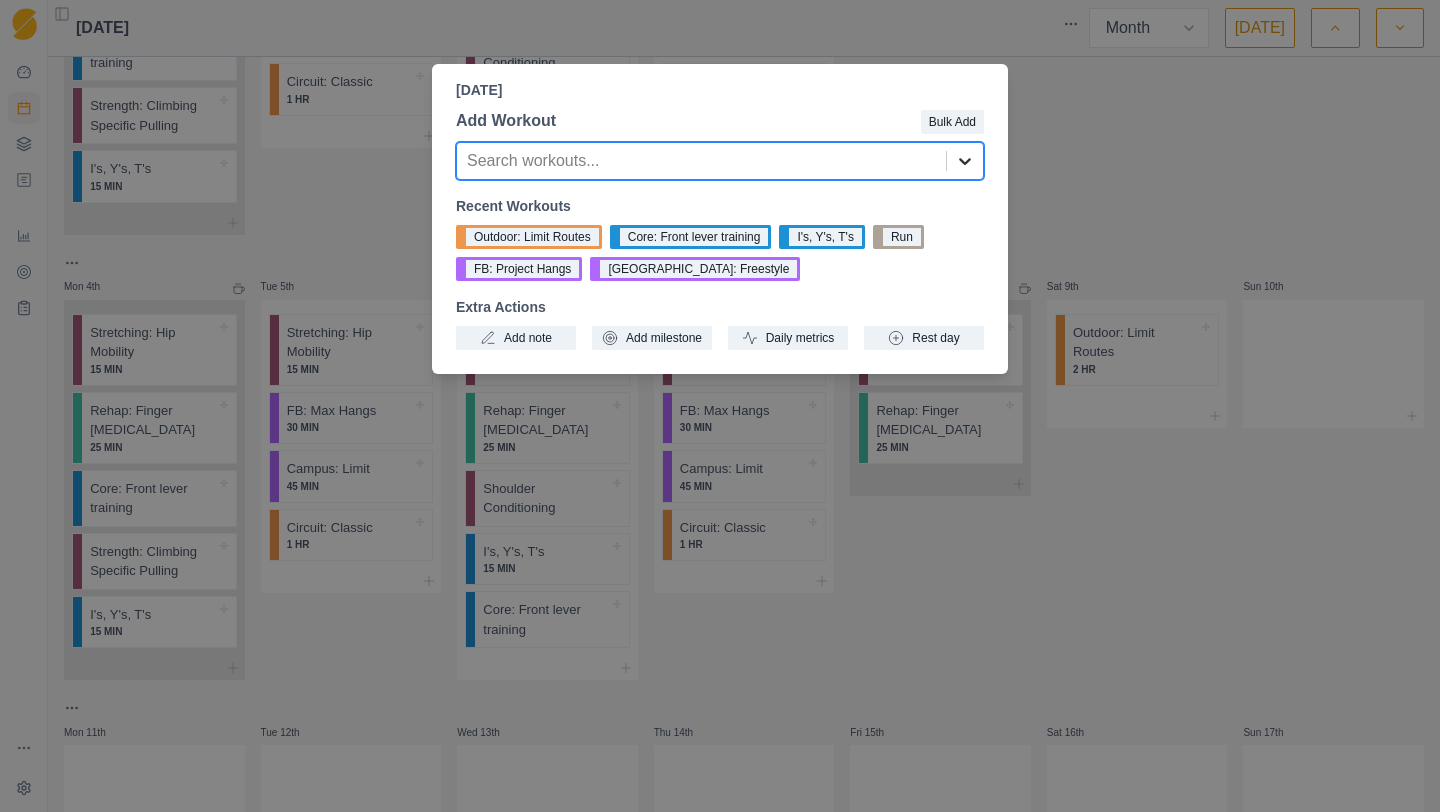 click 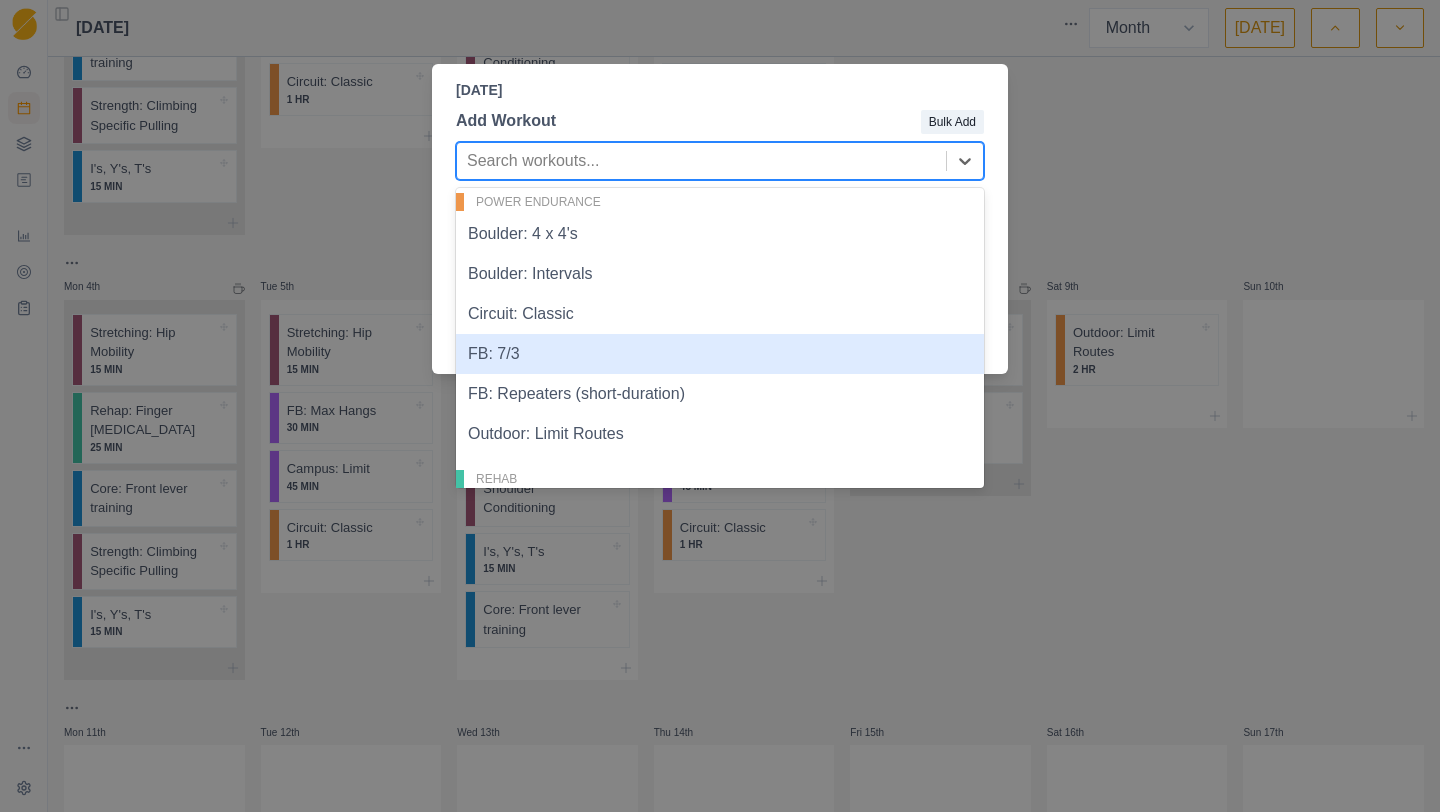 scroll, scrollTop: 754, scrollLeft: 0, axis: vertical 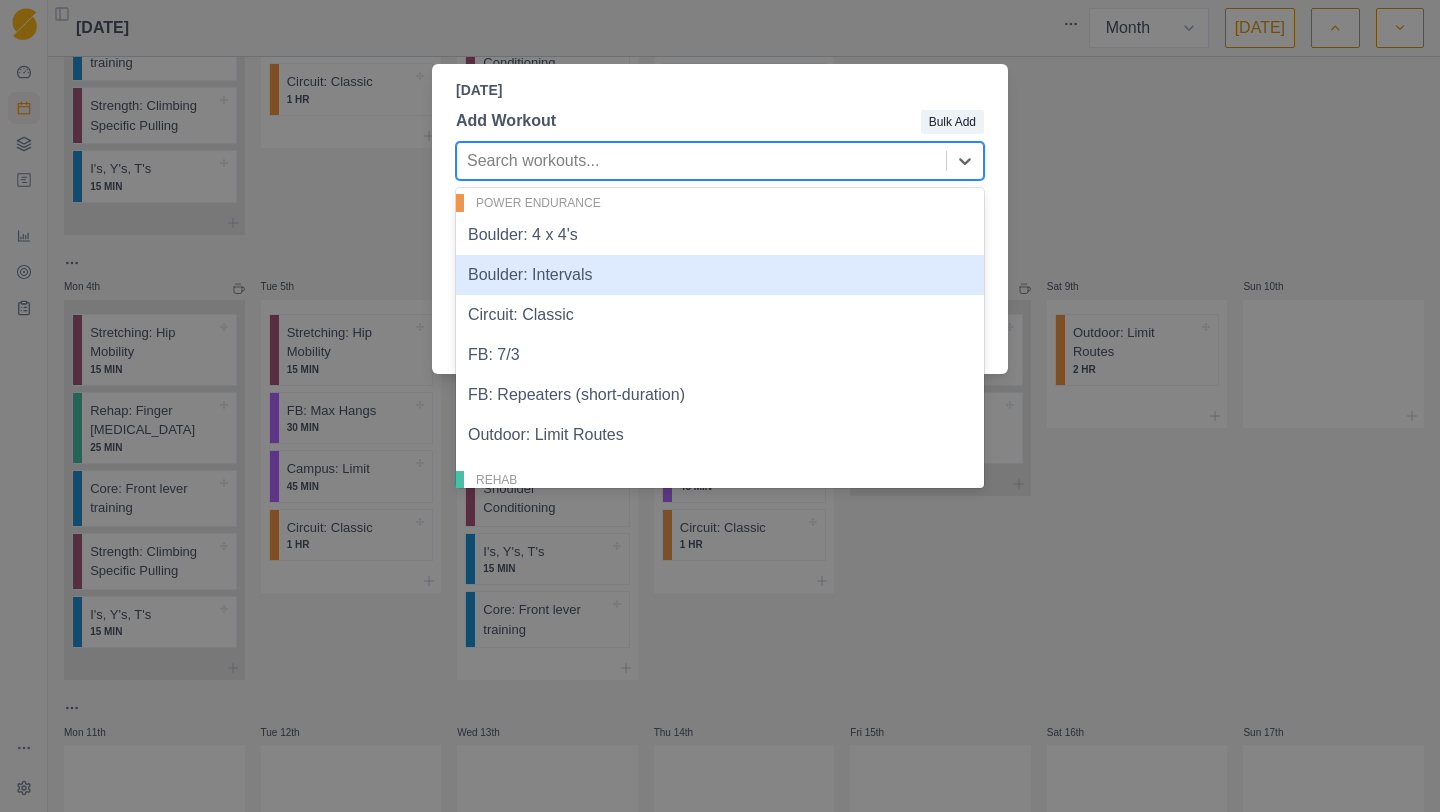 click on "Boulder: Intervals" at bounding box center [720, 275] 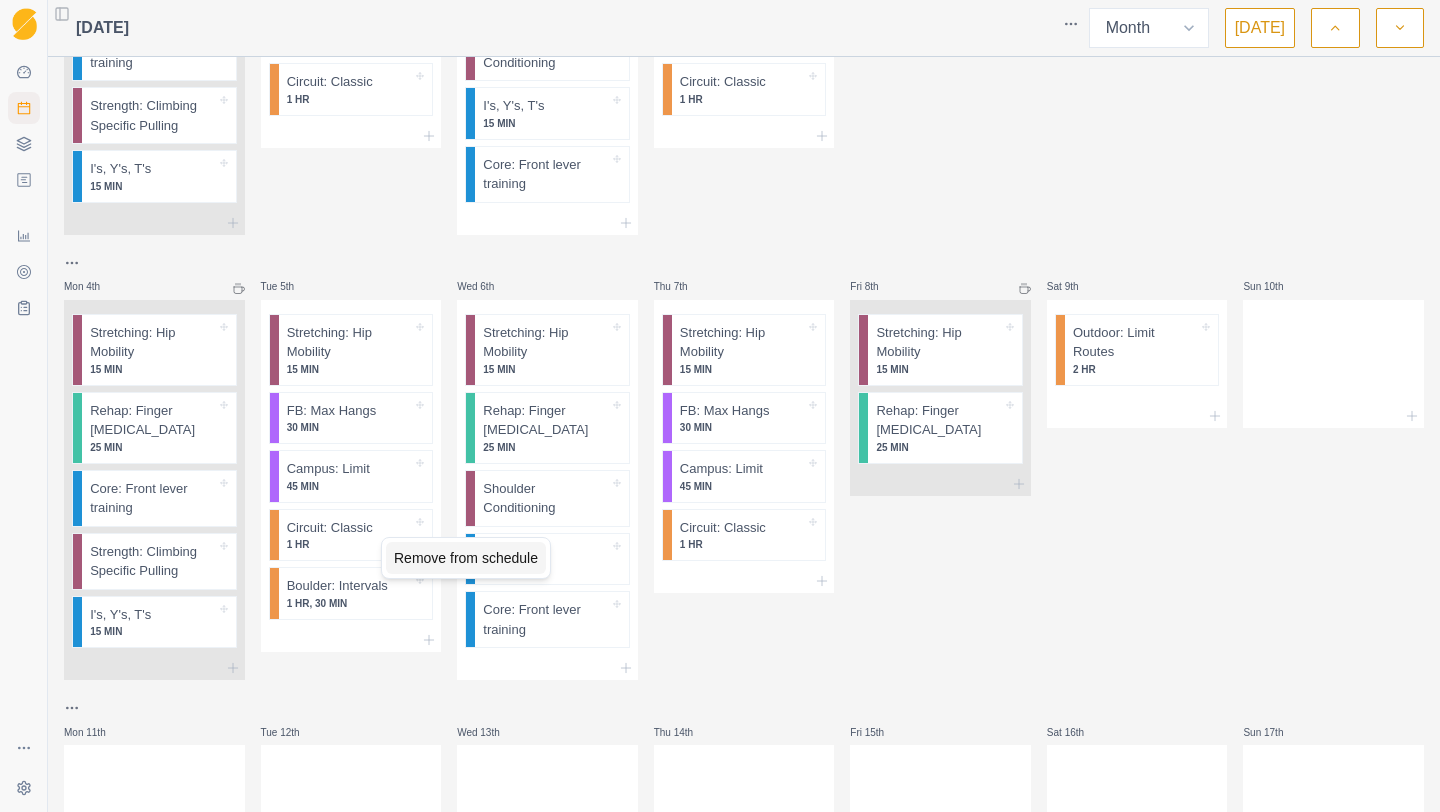click on "Remove from schedule" at bounding box center [466, 558] 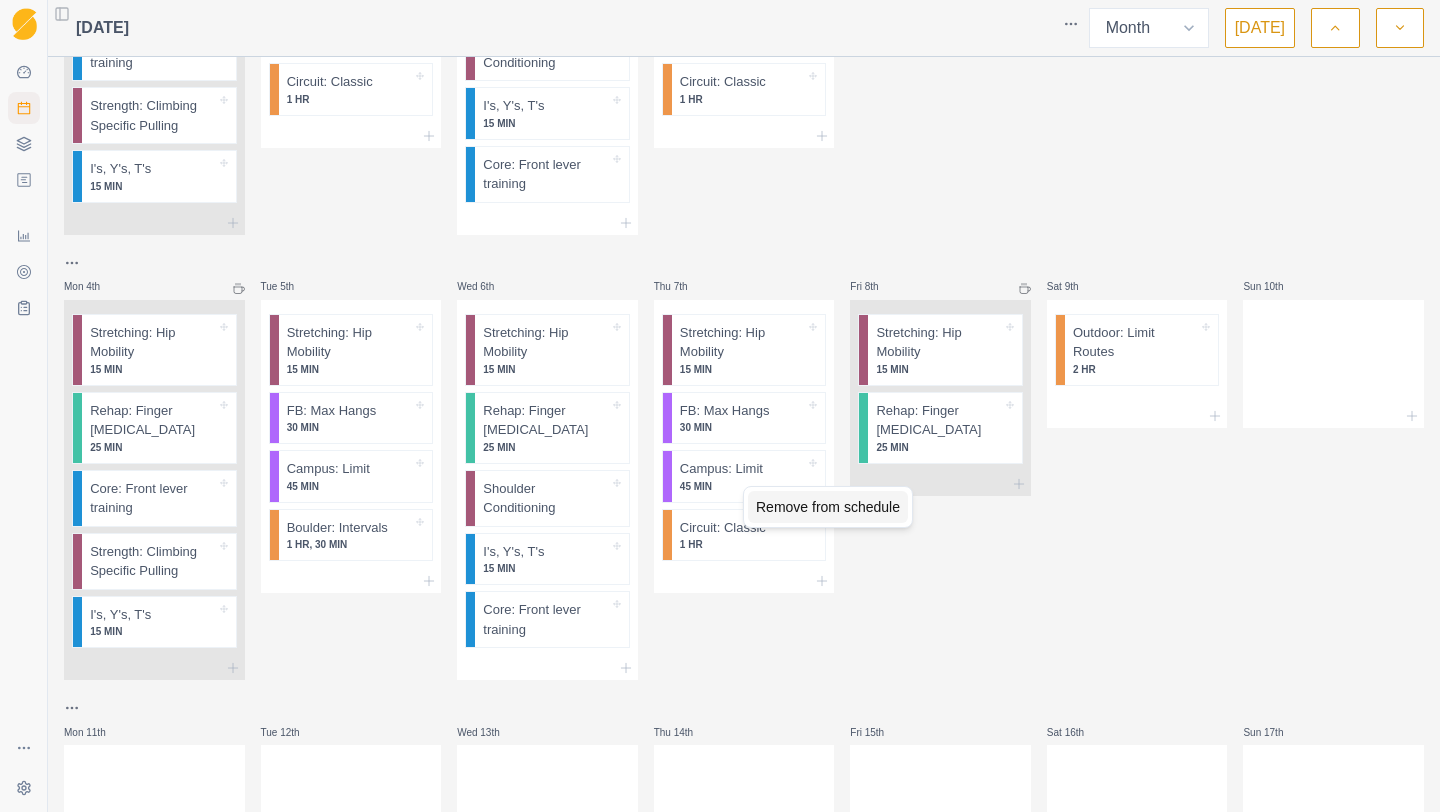 click on "Remove from schedule" at bounding box center (828, 507) 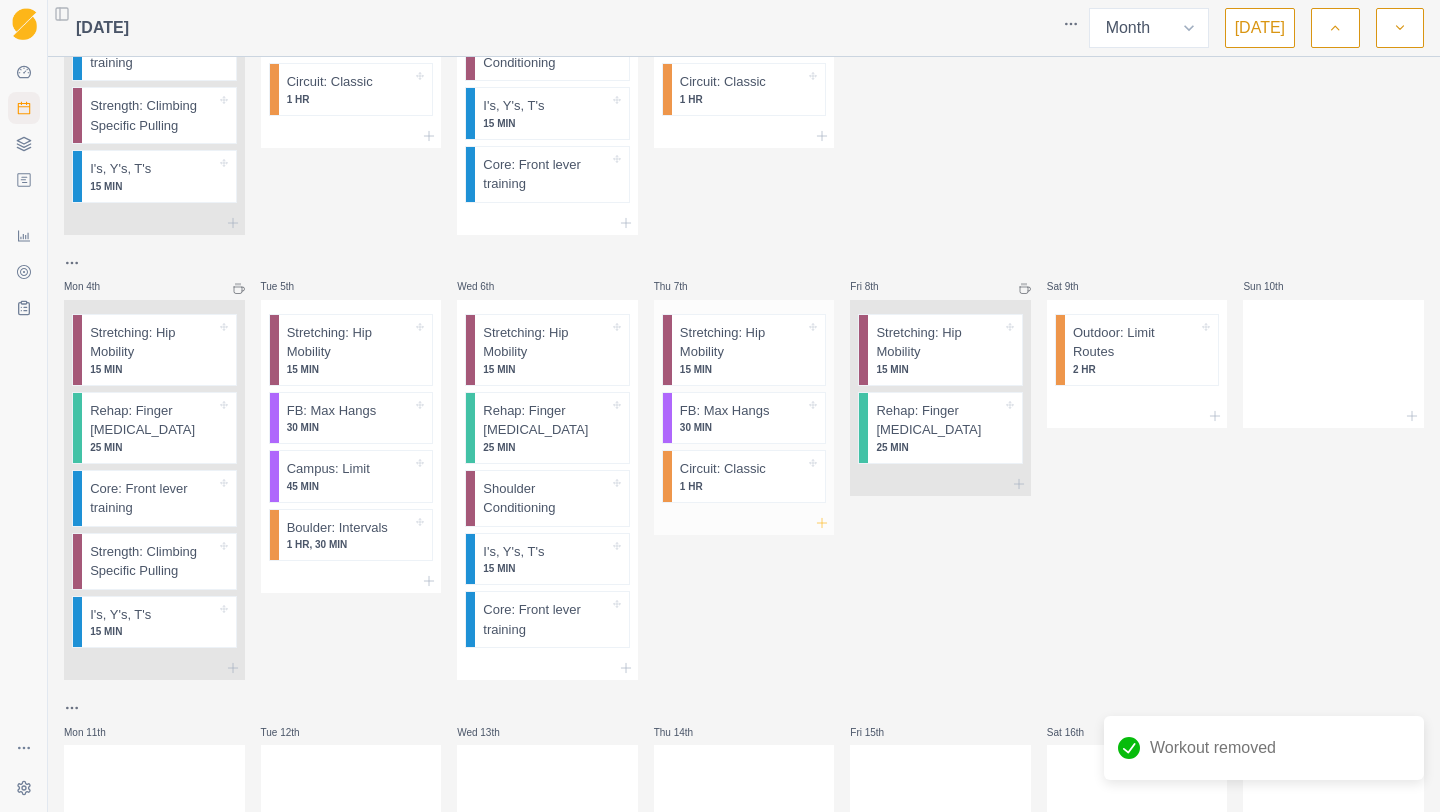 click 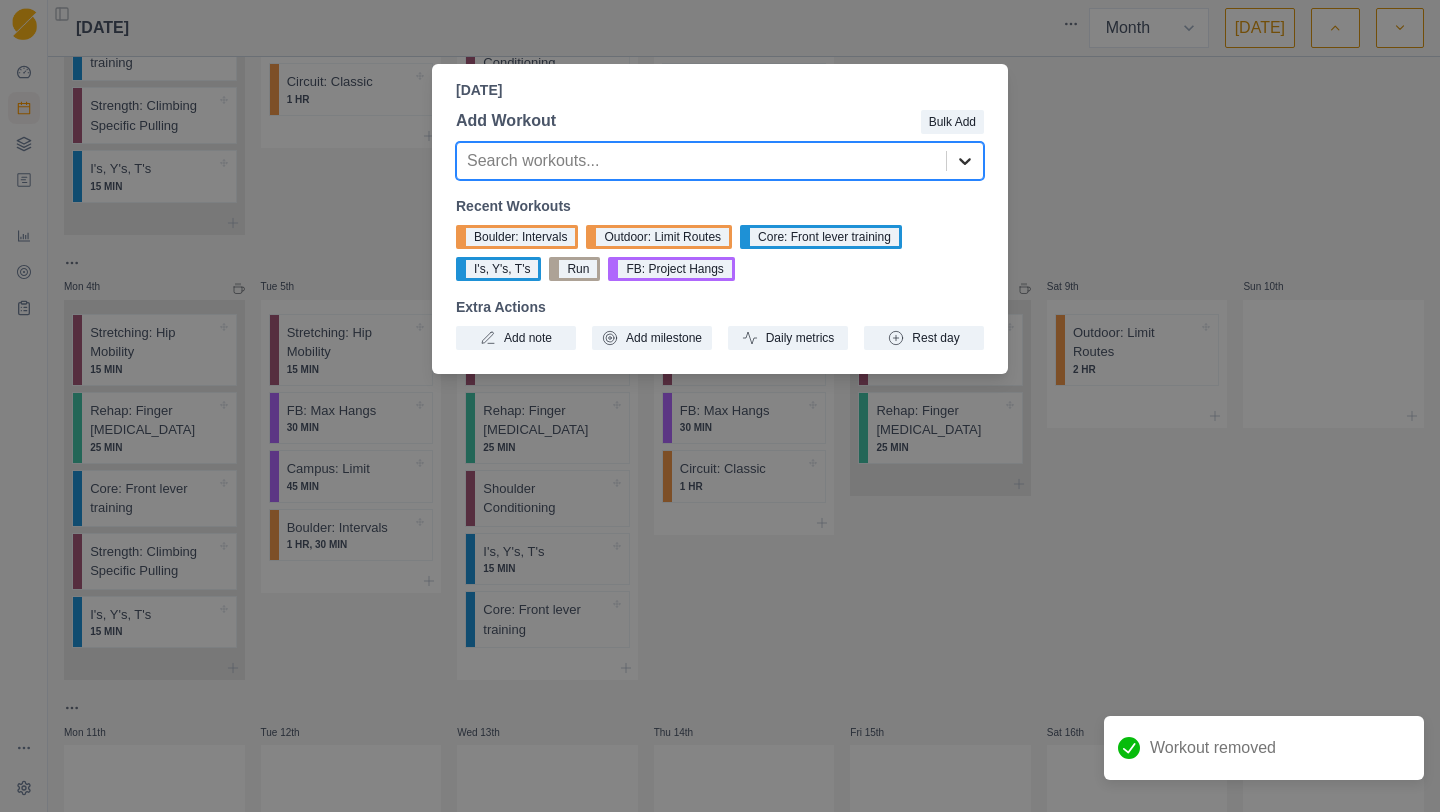 click 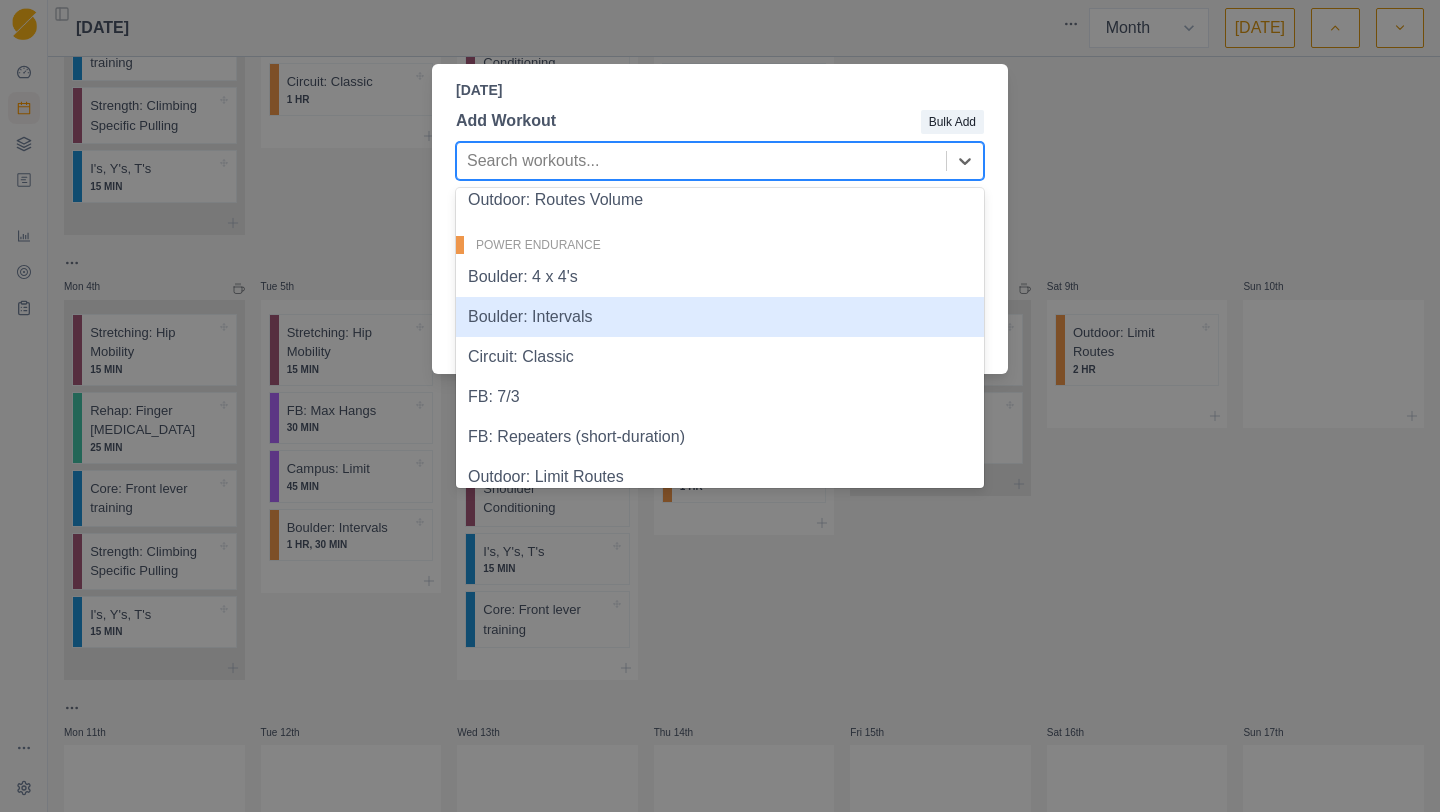scroll, scrollTop: 714, scrollLeft: 0, axis: vertical 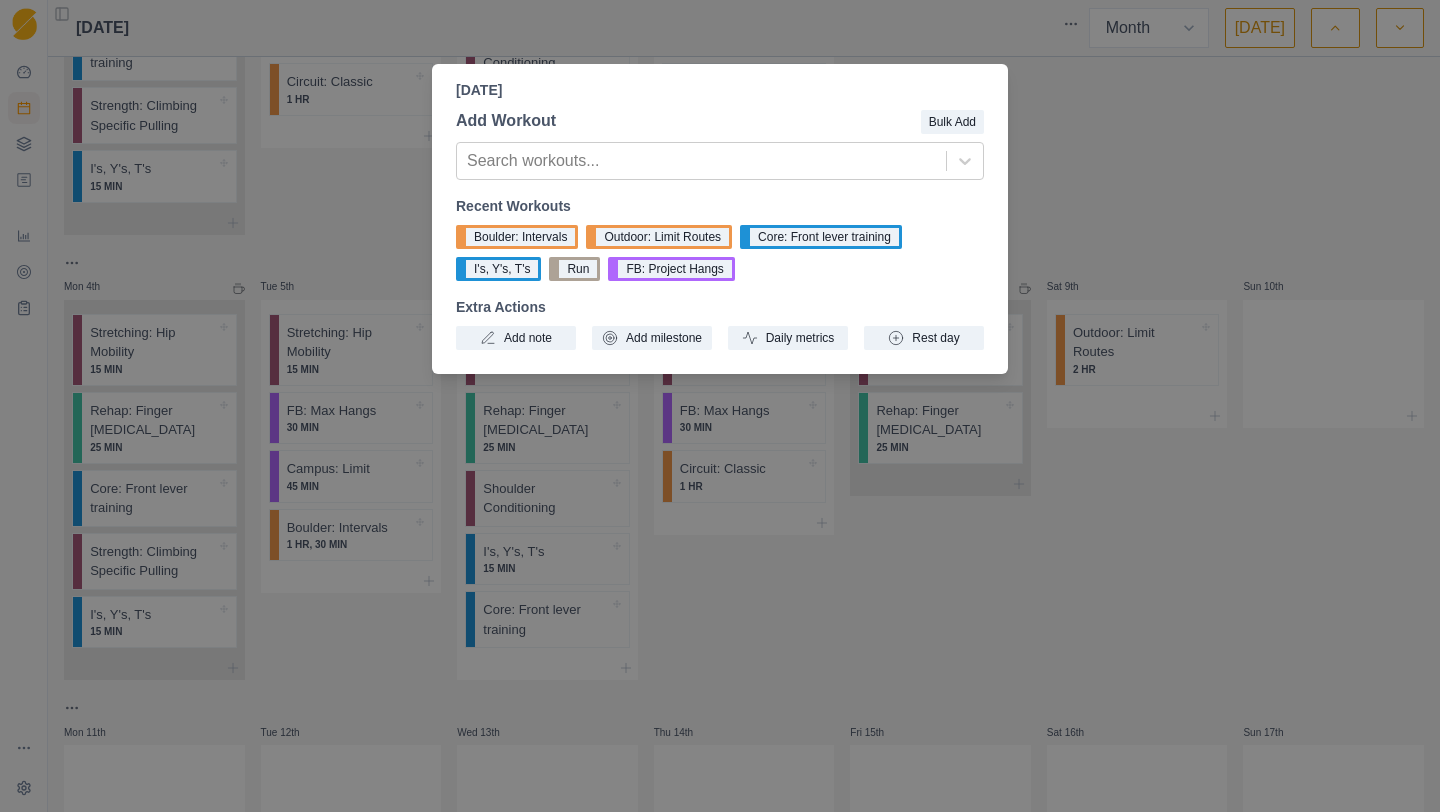 click on "[DATE] Add Workout Bulk Add Search workouts... Recent Workouts Boulder: Intervals  Outdoor: Limit Routes Core: Front lever training  I's, Y's, T's Run FB: Project Hangs Extra Actions Add note Add milestone Daily metrics Rest day" at bounding box center (720, 406) 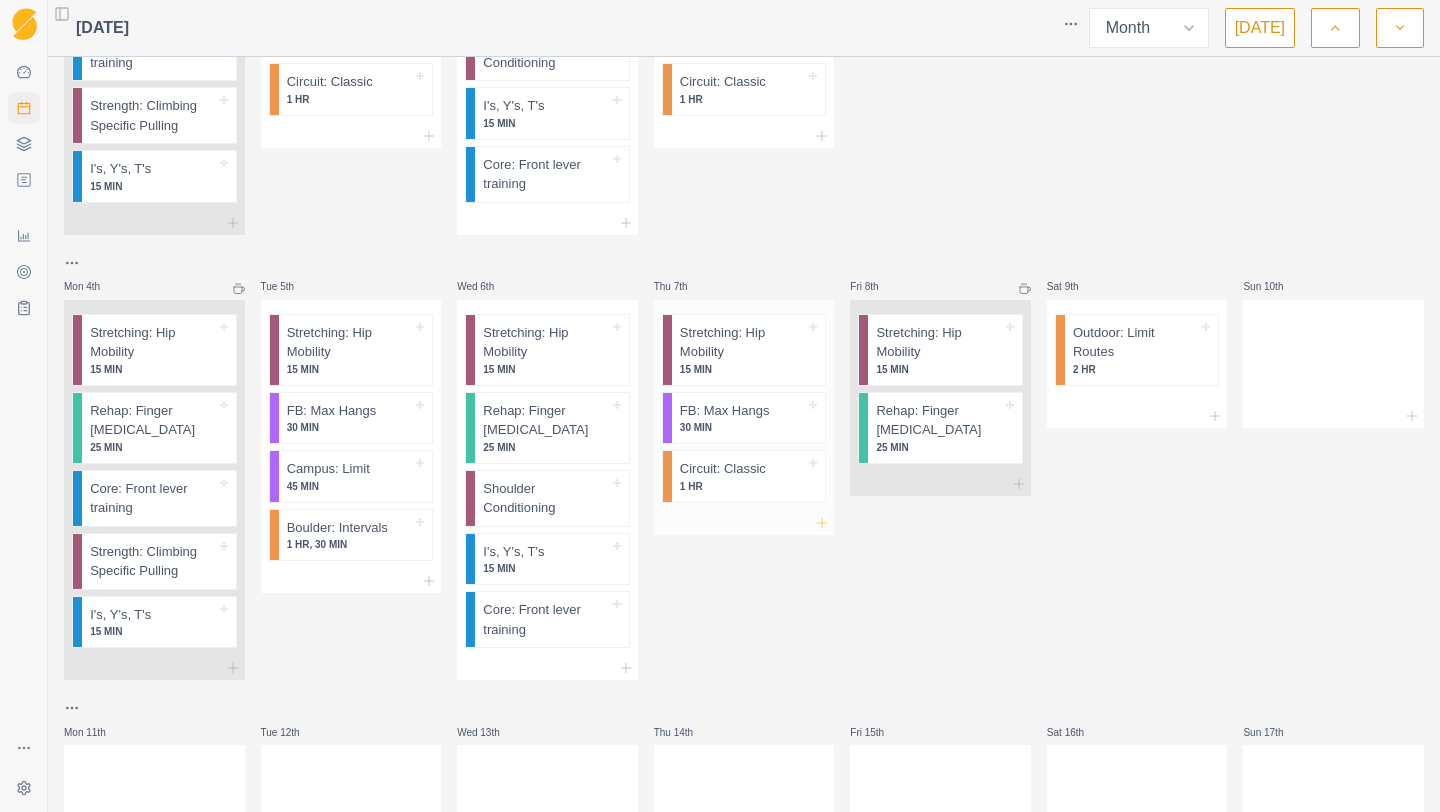 click 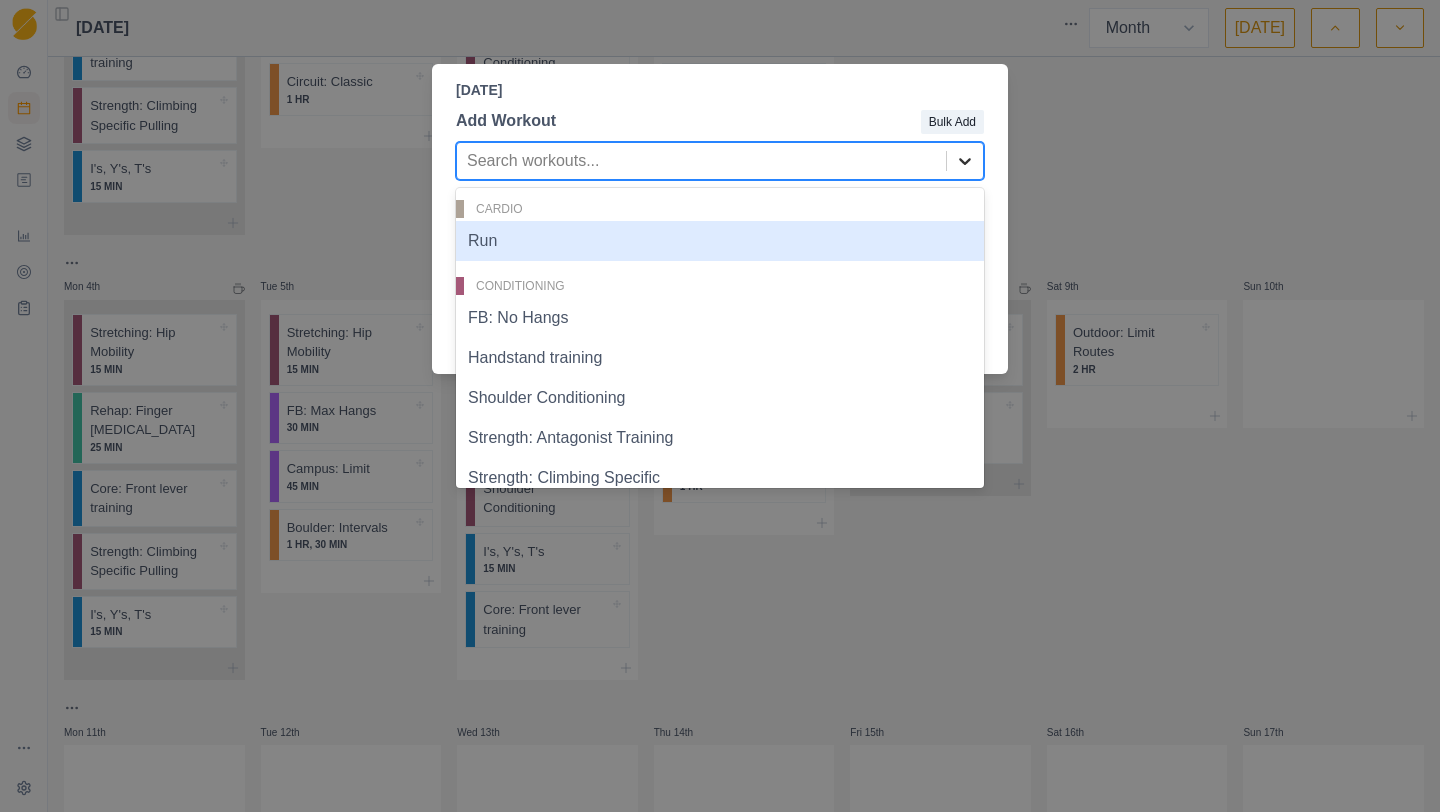 click at bounding box center [965, 161] 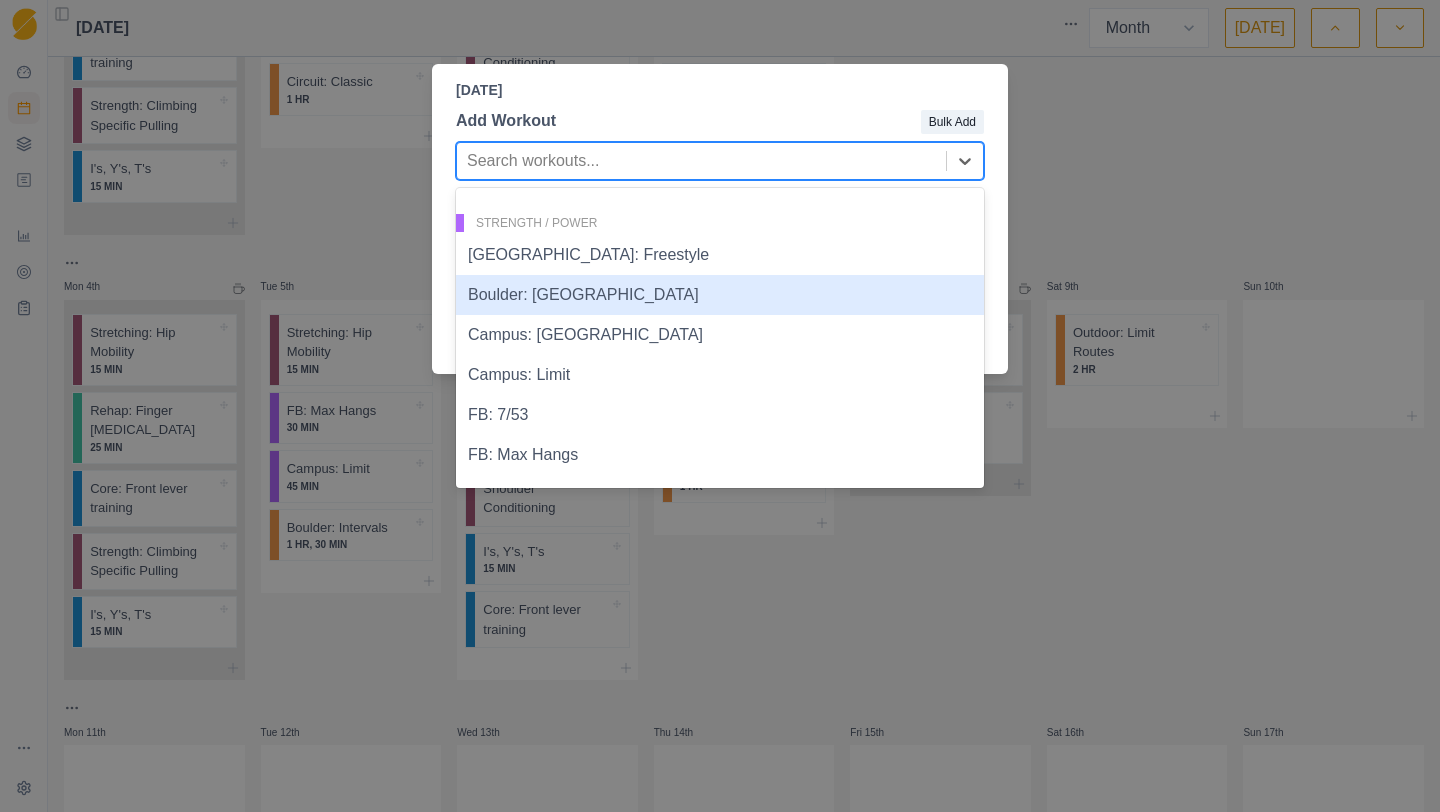 scroll, scrollTop: 1164, scrollLeft: 0, axis: vertical 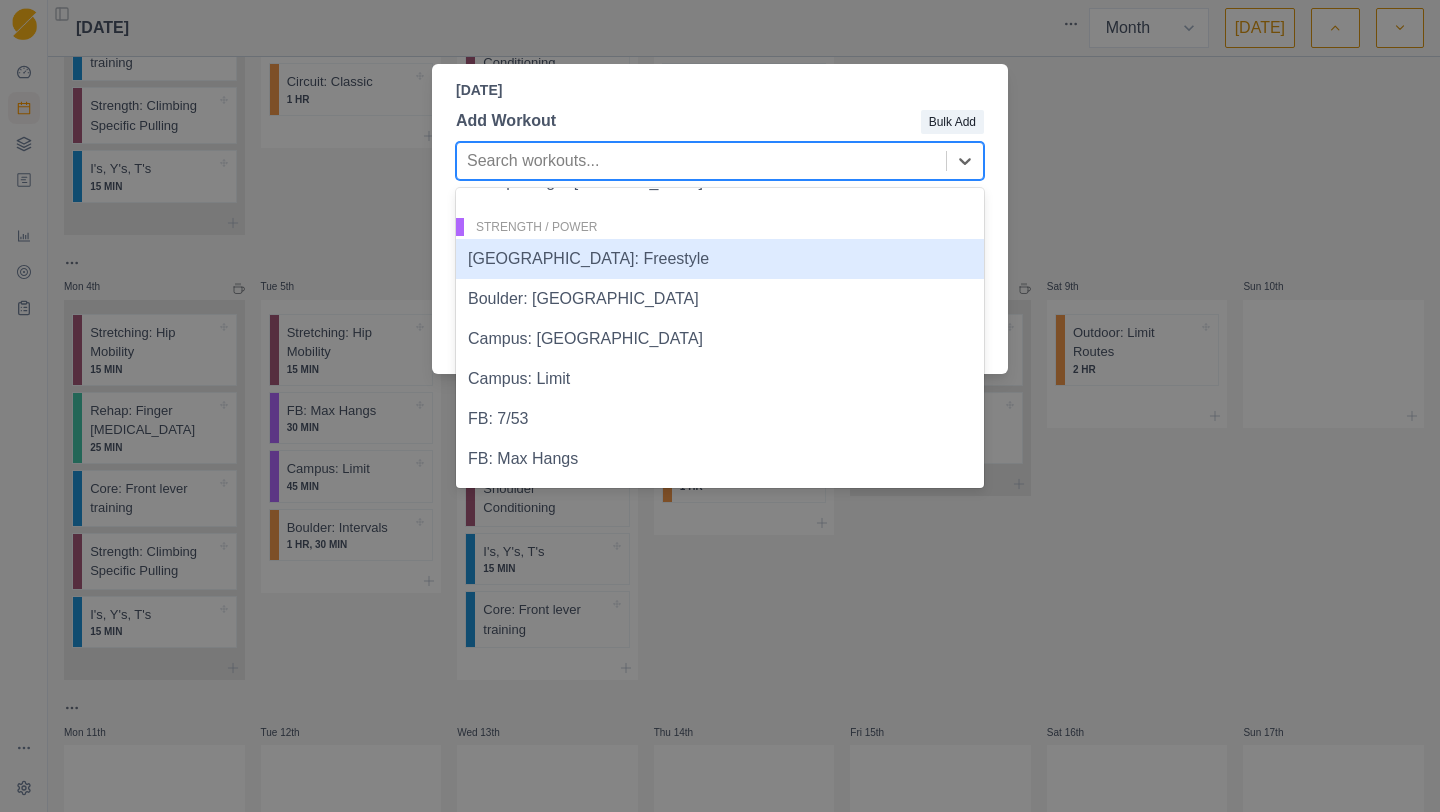 click on "[GEOGRAPHIC_DATA]: Freestyle" at bounding box center [720, 259] 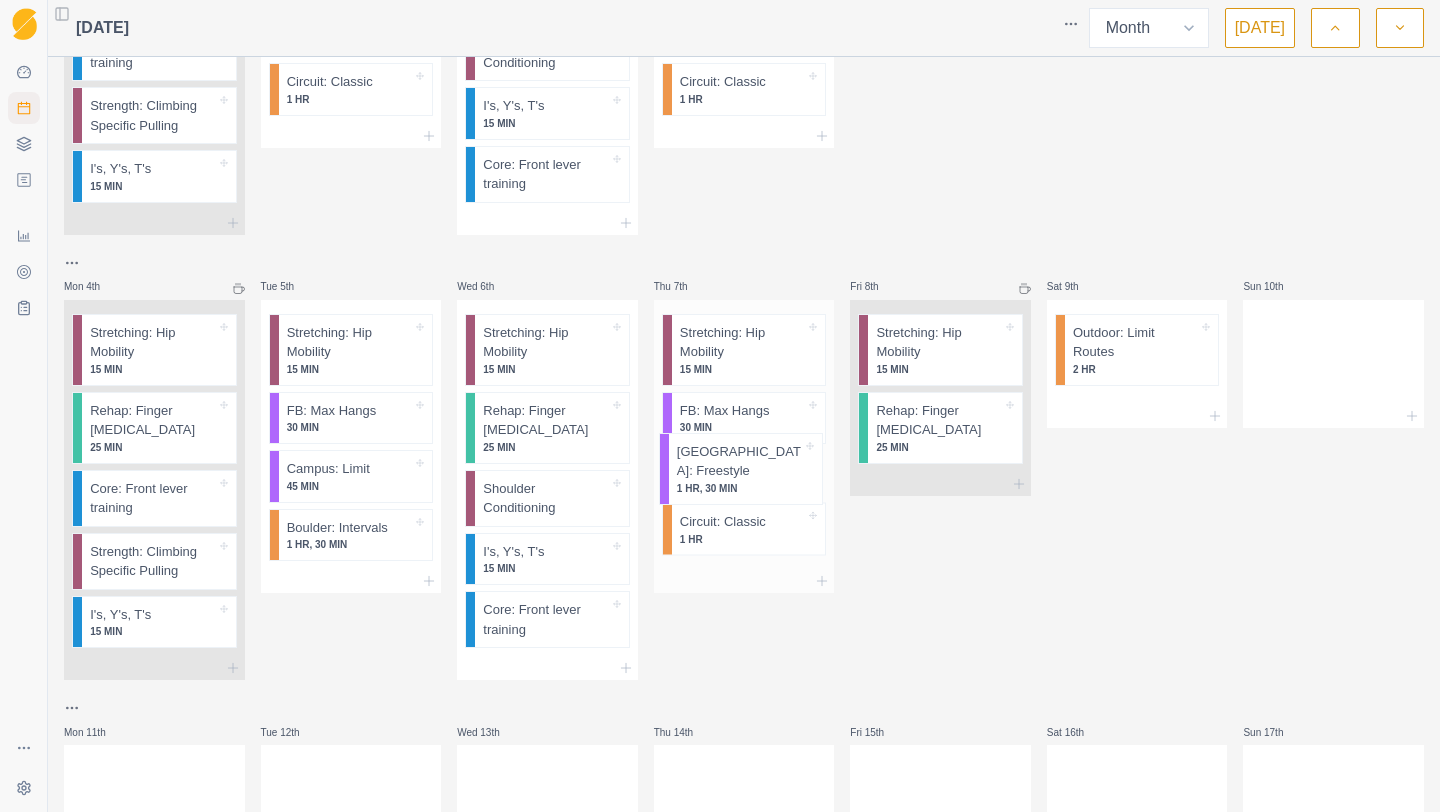 drag, startPoint x: 739, startPoint y: 548, endPoint x: 736, endPoint y: 470, distance: 78.05767 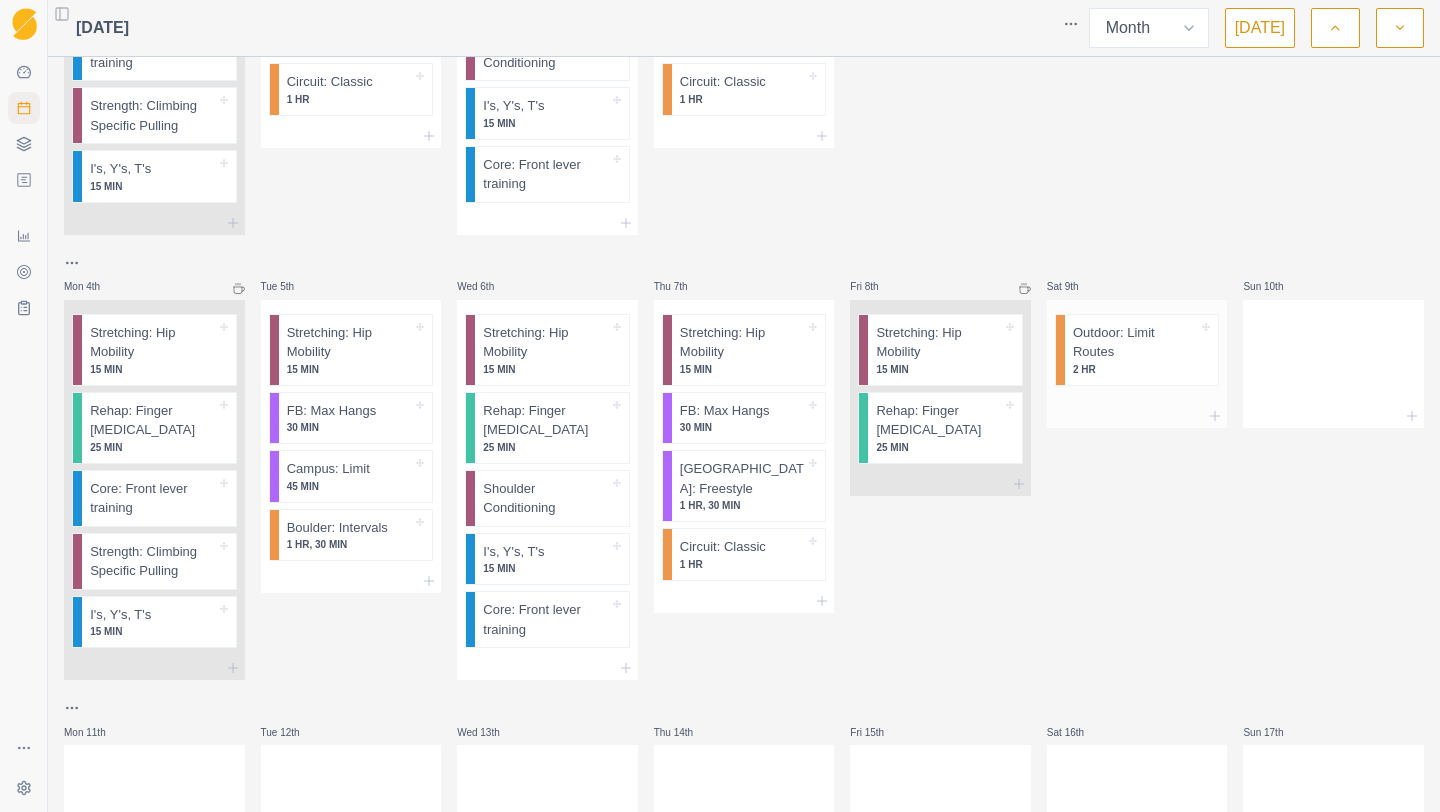 click at bounding box center (1137, 416) 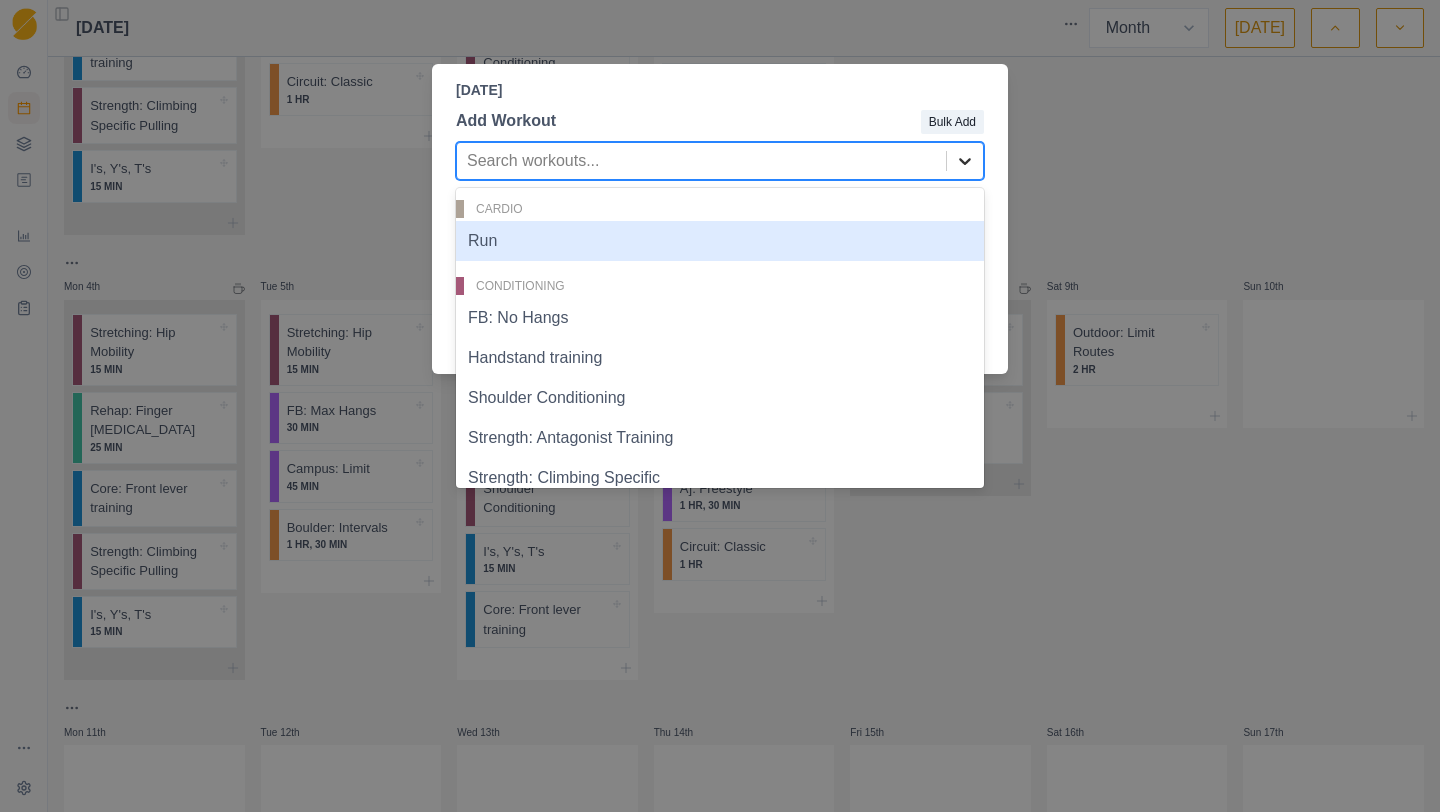 click at bounding box center [965, 161] 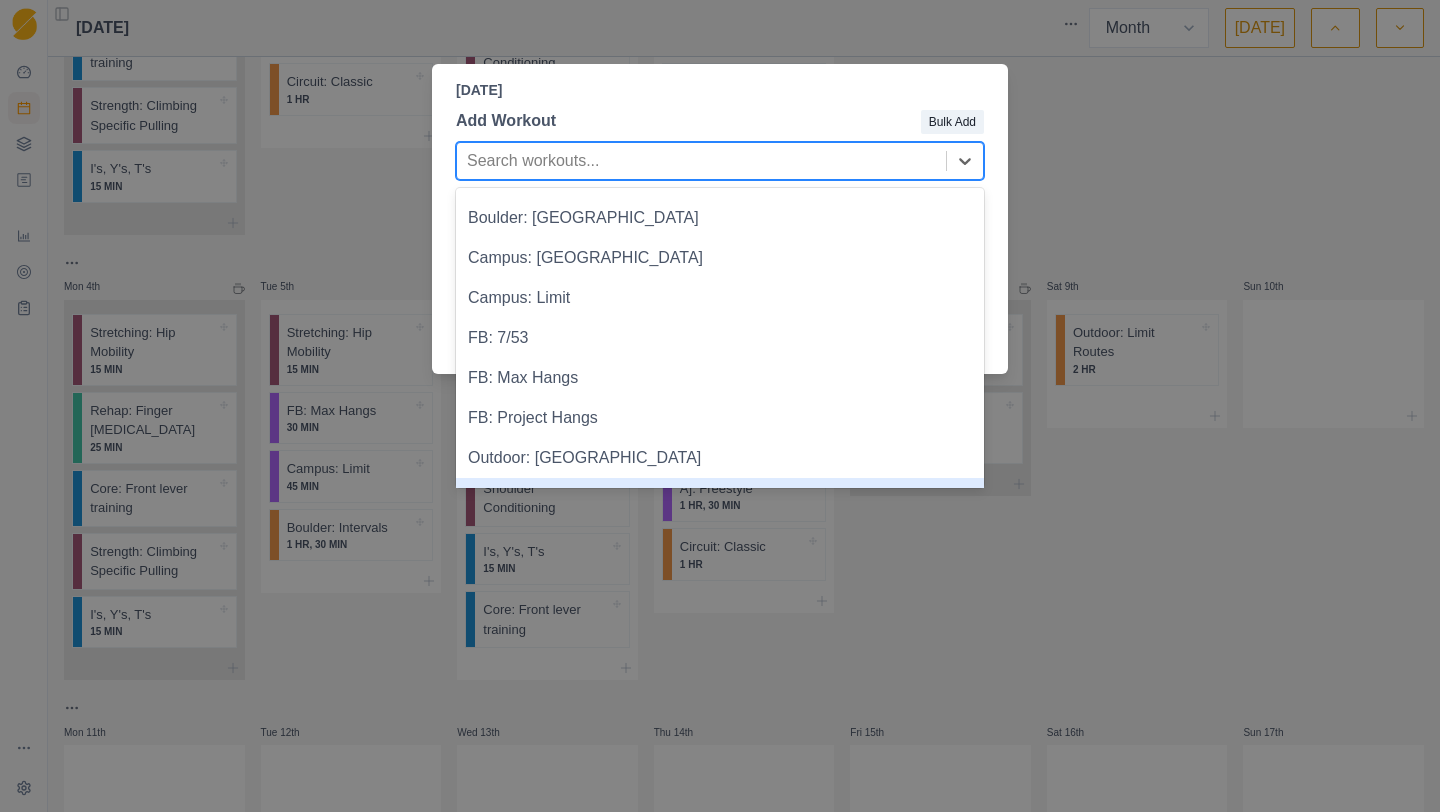 scroll, scrollTop: 1240, scrollLeft: 0, axis: vertical 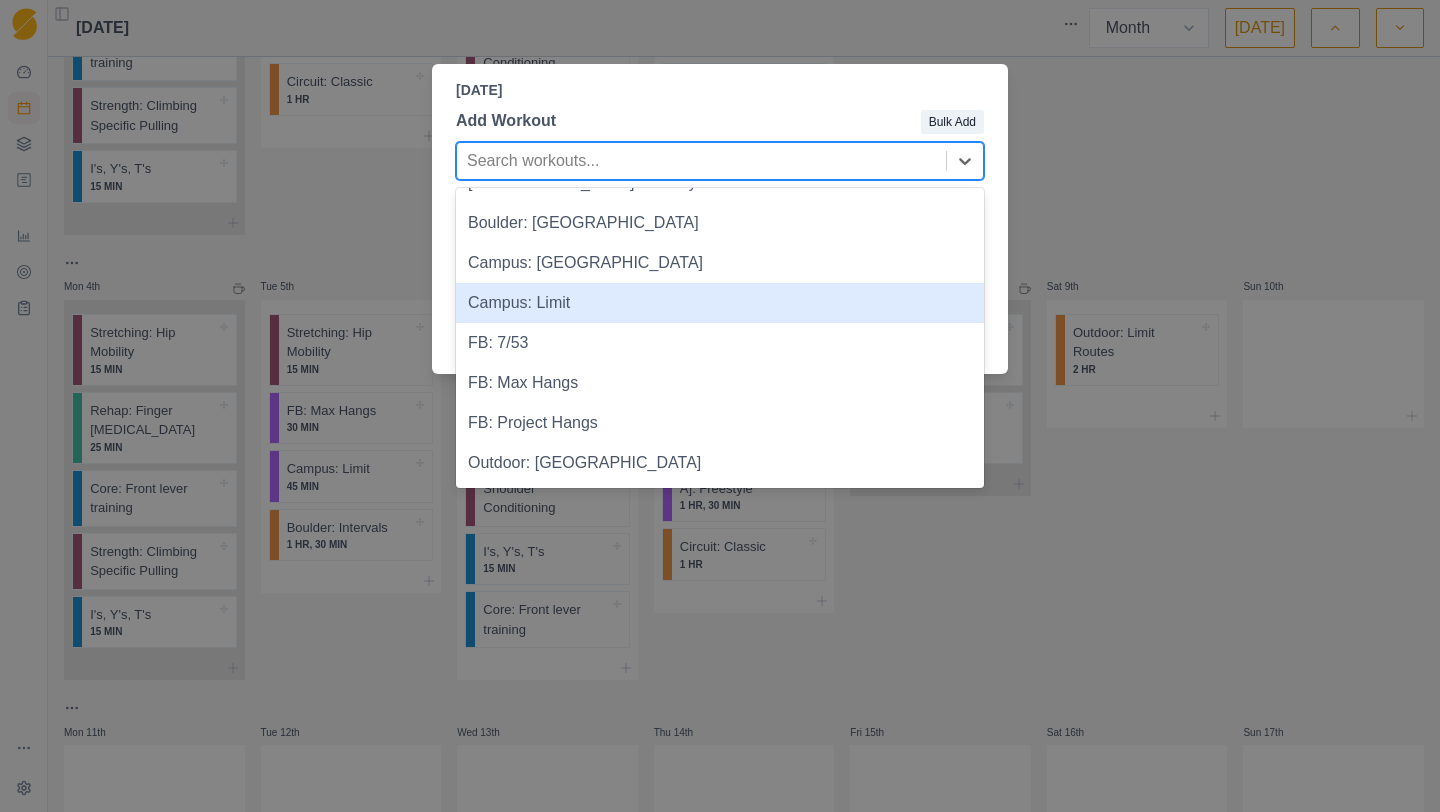 click on "Campus: Limit" at bounding box center [720, 303] 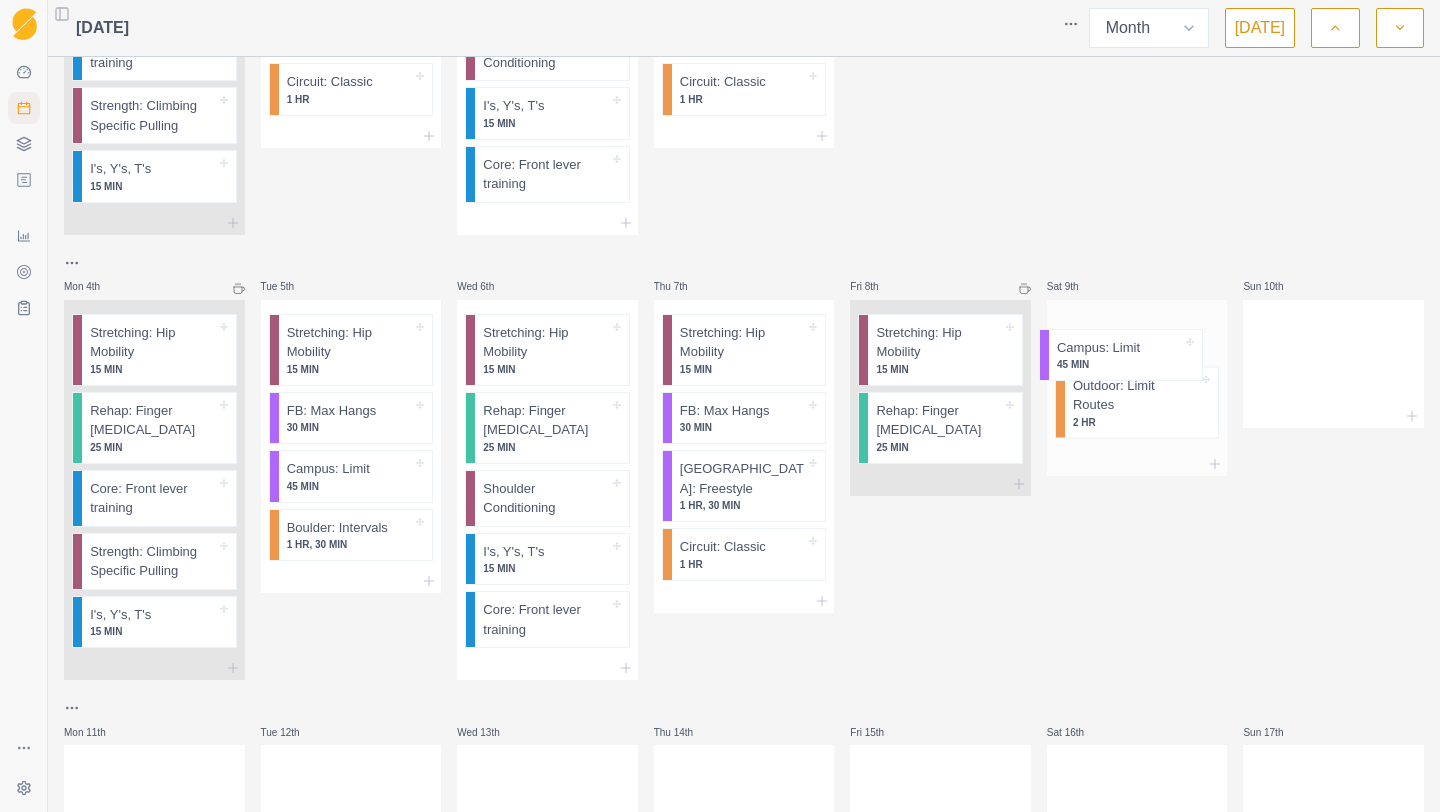 drag, startPoint x: 1108, startPoint y: 431, endPoint x: 1093, endPoint y: 354, distance: 78.44743 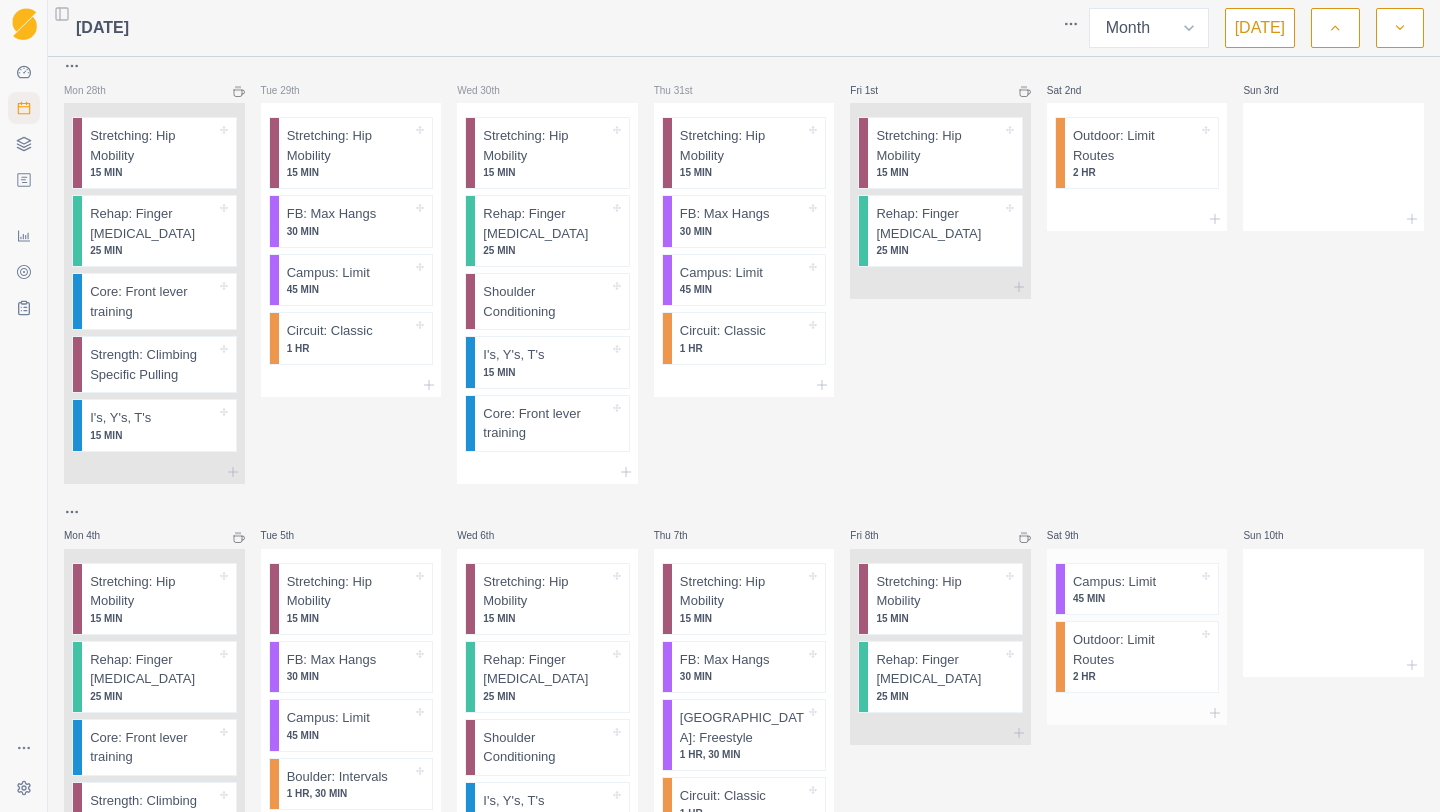 scroll, scrollTop: 0, scrollLeft: 0, axis: both 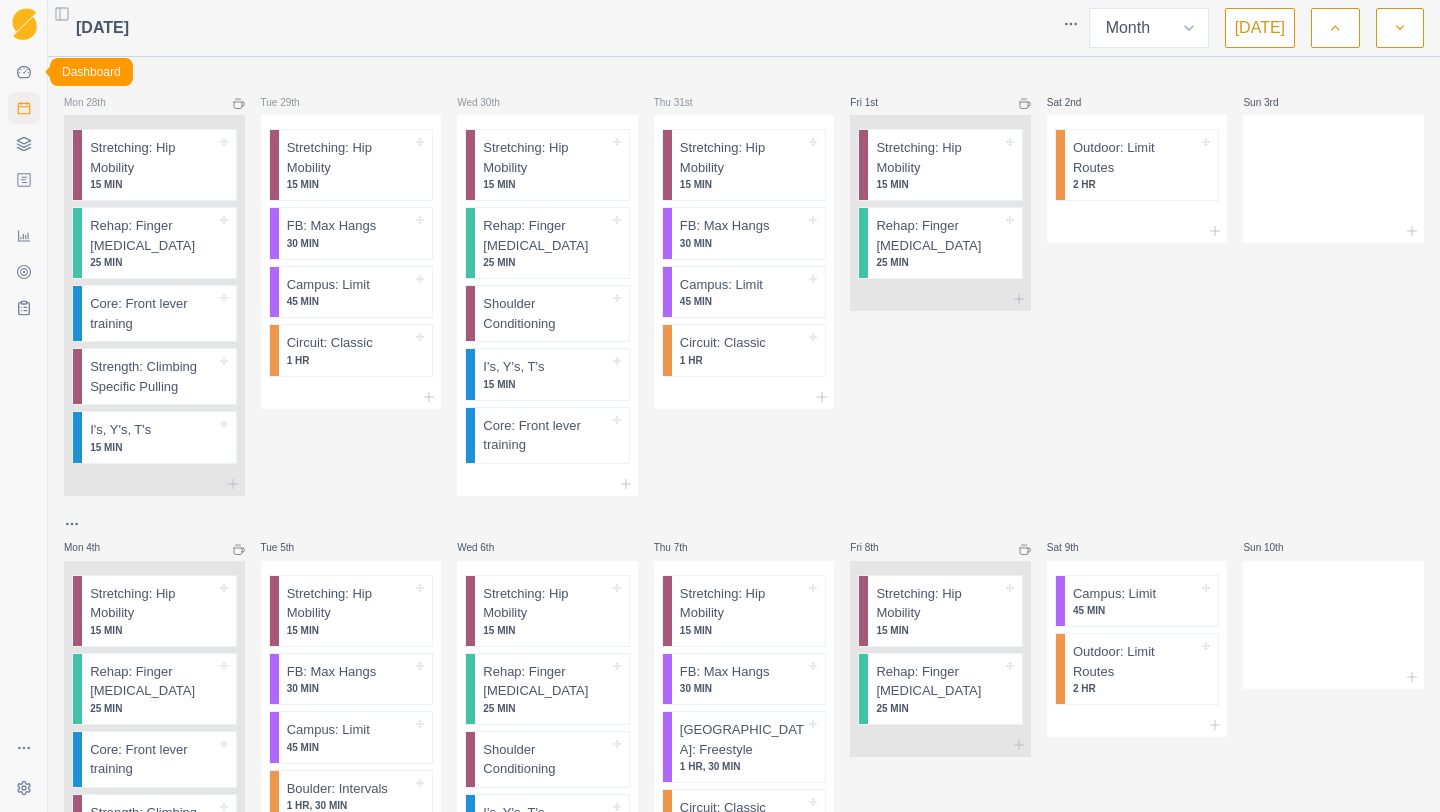 click 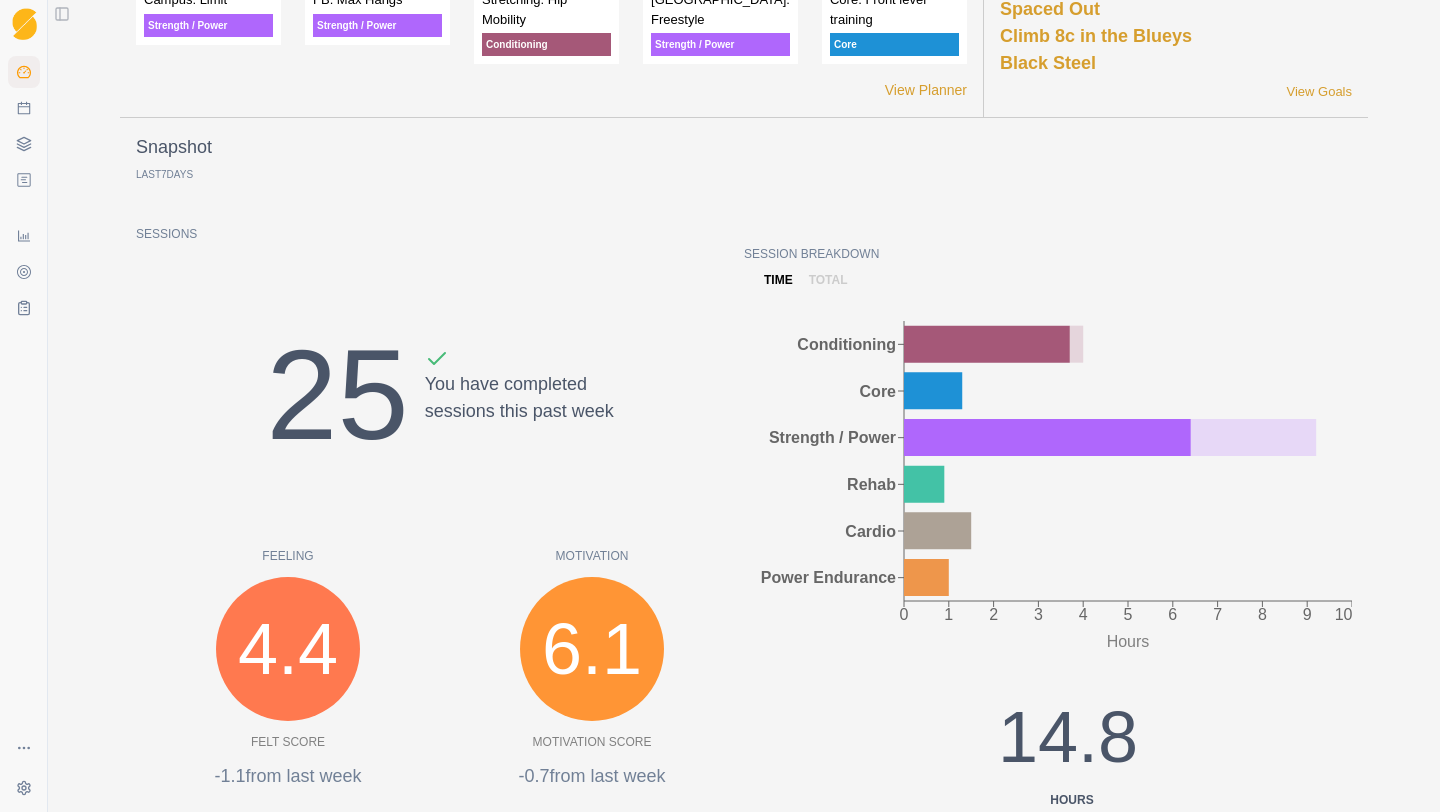scroll, scrollTop: 0, scrollLeft: 0, axis: both 